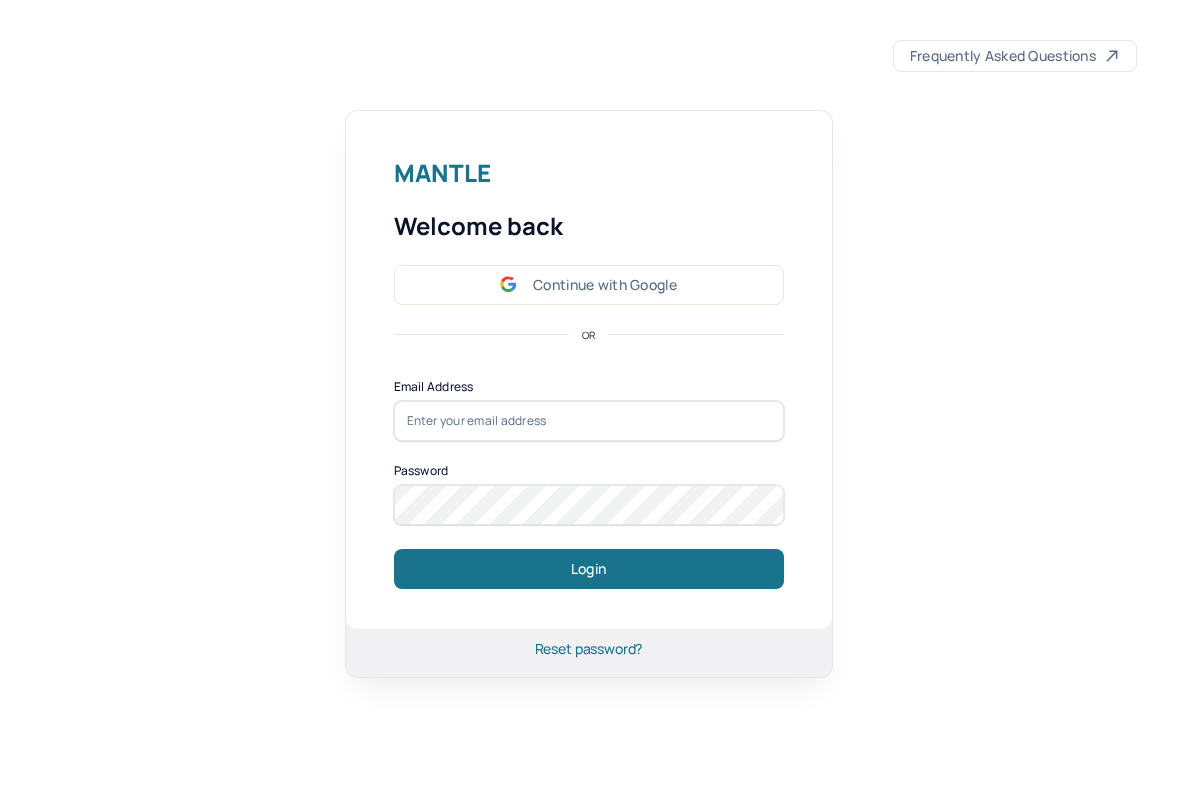 scroll, scrollTop: 0, scrollLeft: 0, axis: both 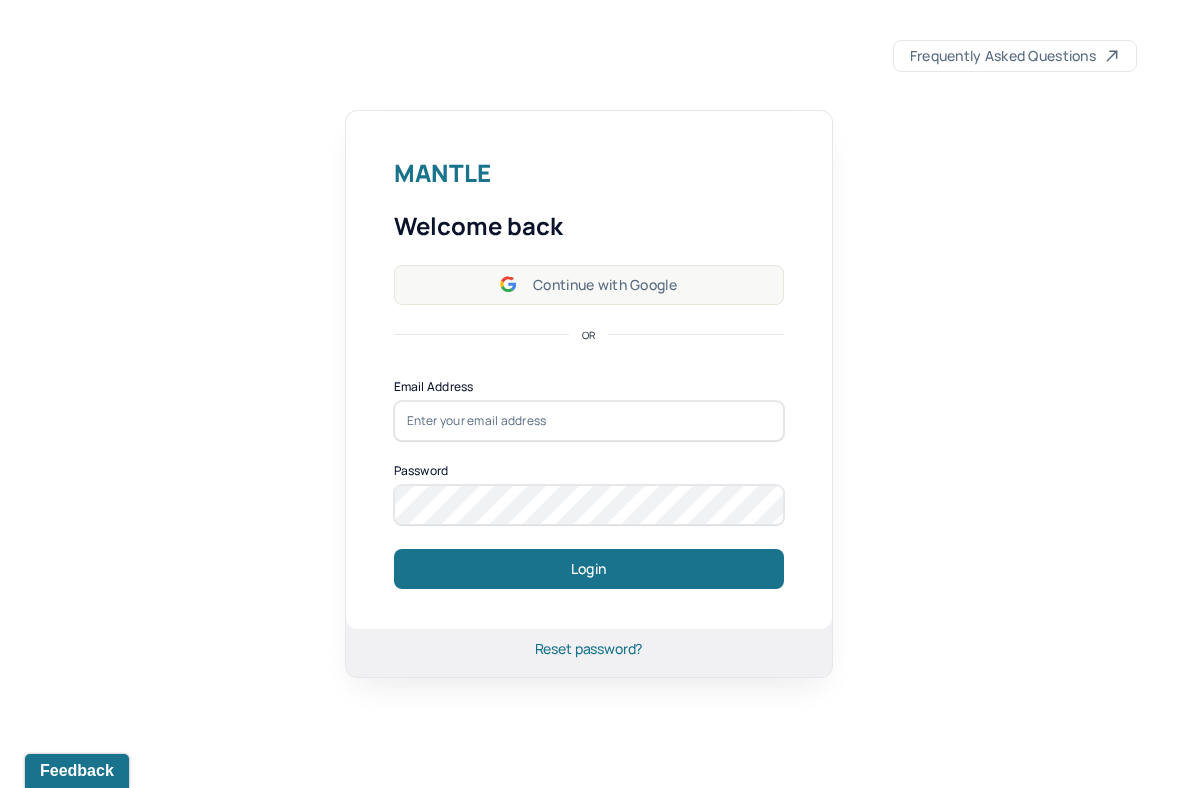 click on "Continue with Google" at bounding box center [589, 285] 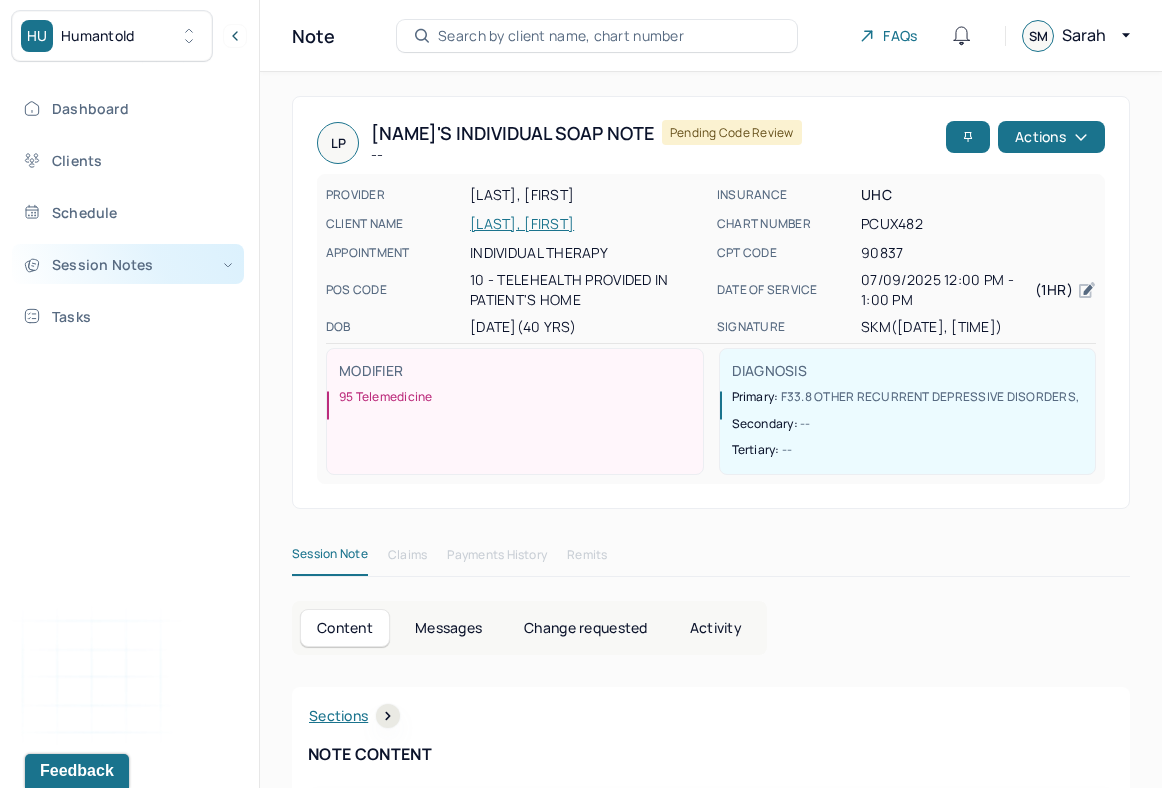 click on "Session Notes" at bounding box center [128, 264] 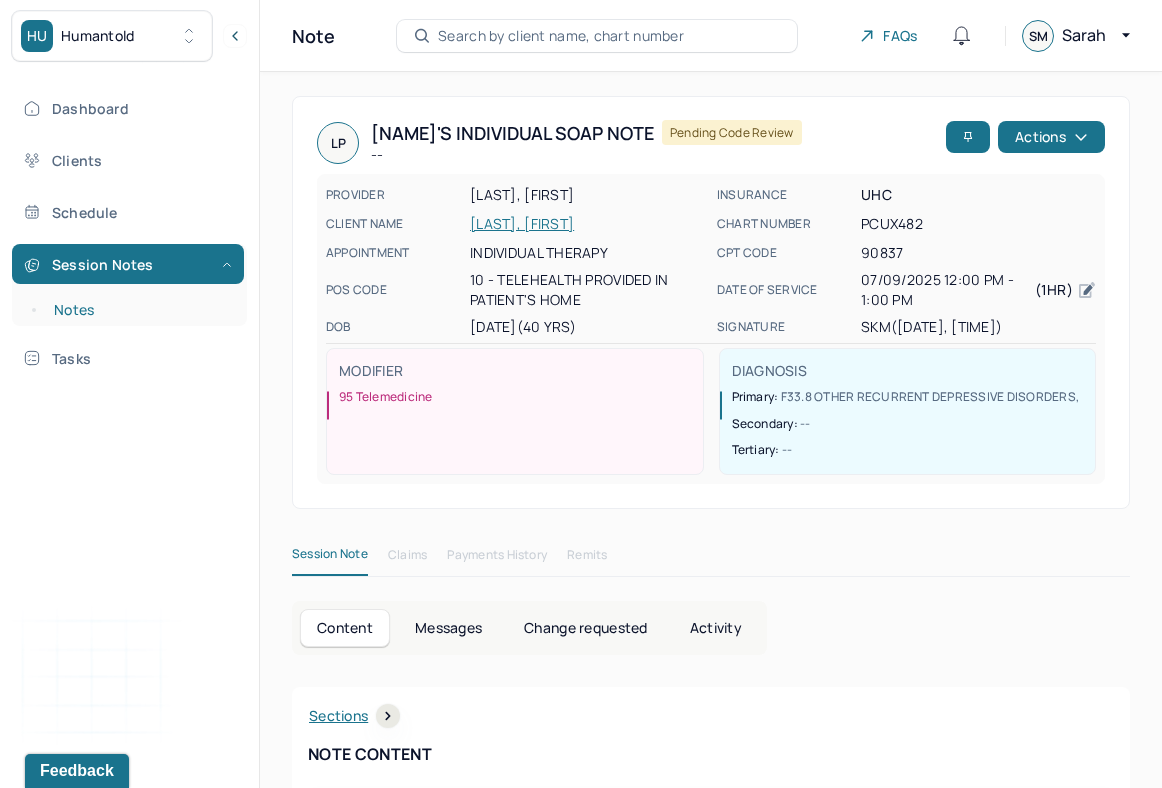 click on "Notes" at bounding box center [139, 310] 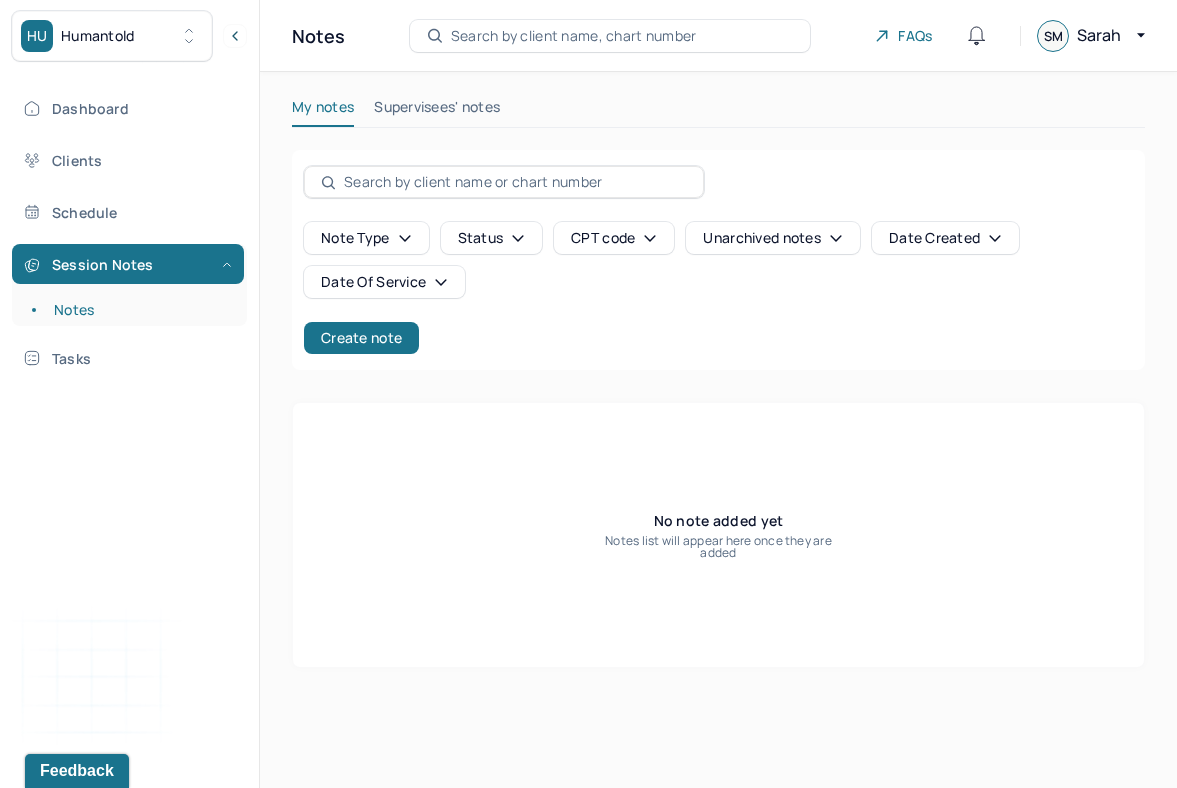 click on "Supervisees' notes" at bounding box center (437, 111) 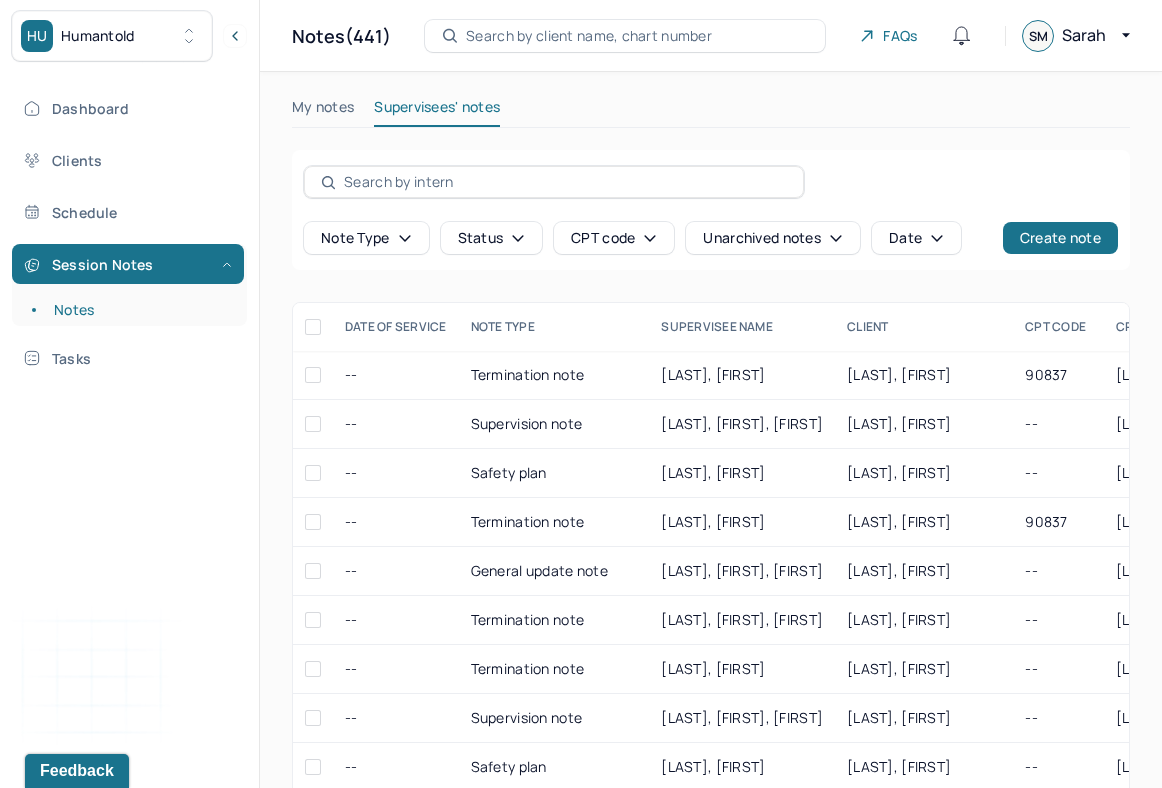 click on "Status" at bounding box center (492, 238) 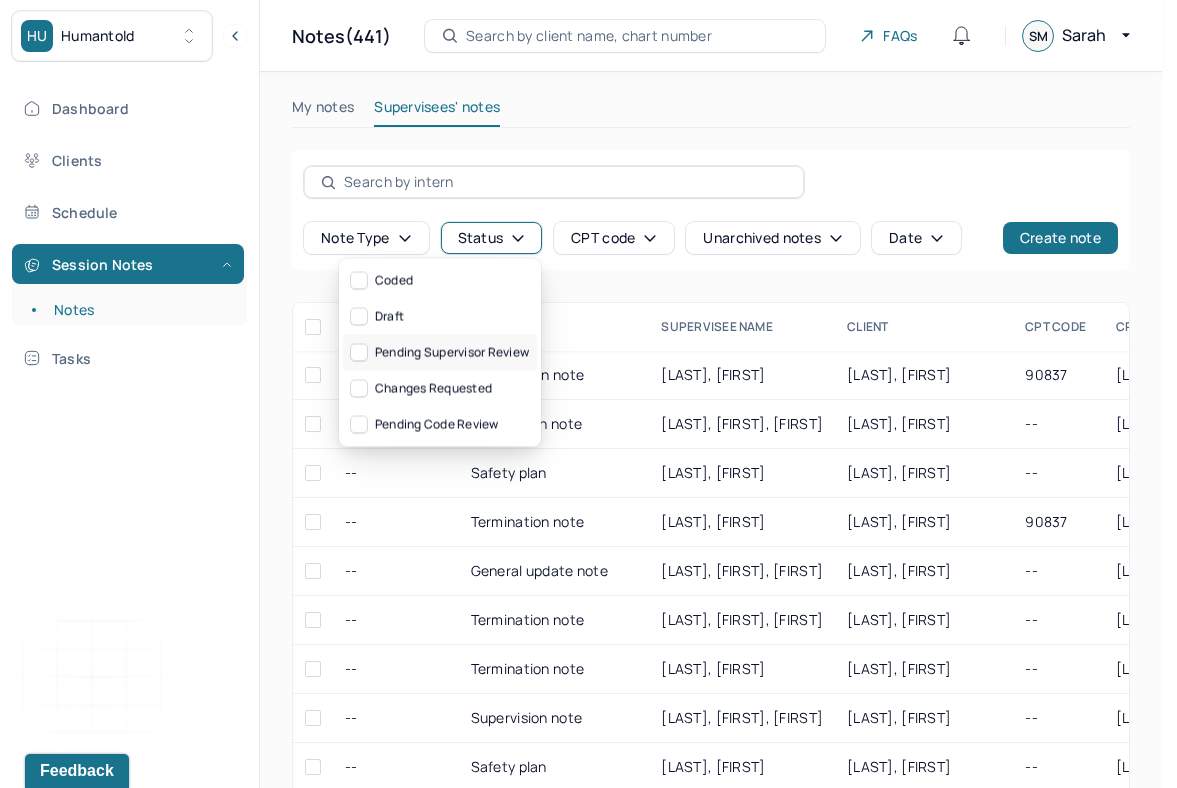 click on "Pending supervisor review" at bounding box center (440, 353) 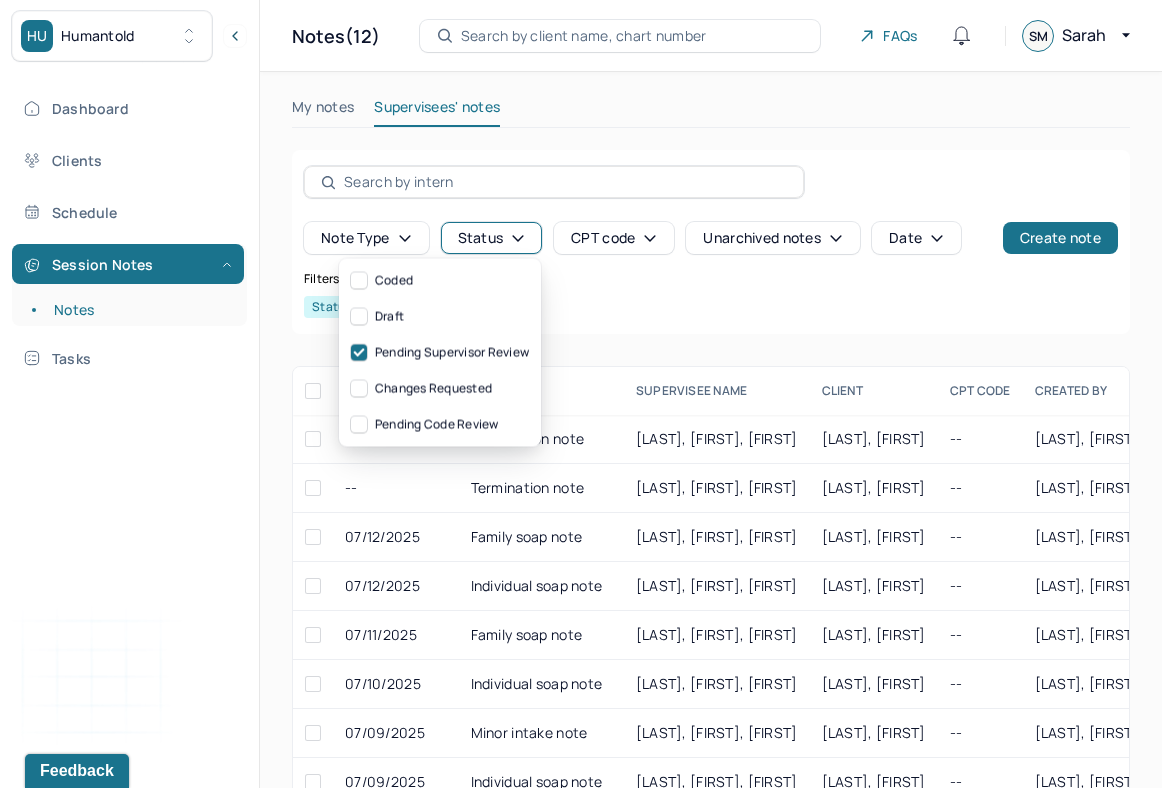 click on "Note type     Status     CPT code     Unarchived notes     Date     Create note   Filters   Clear all   Status: Pending supervisor review" at bounding box center (711, 242) 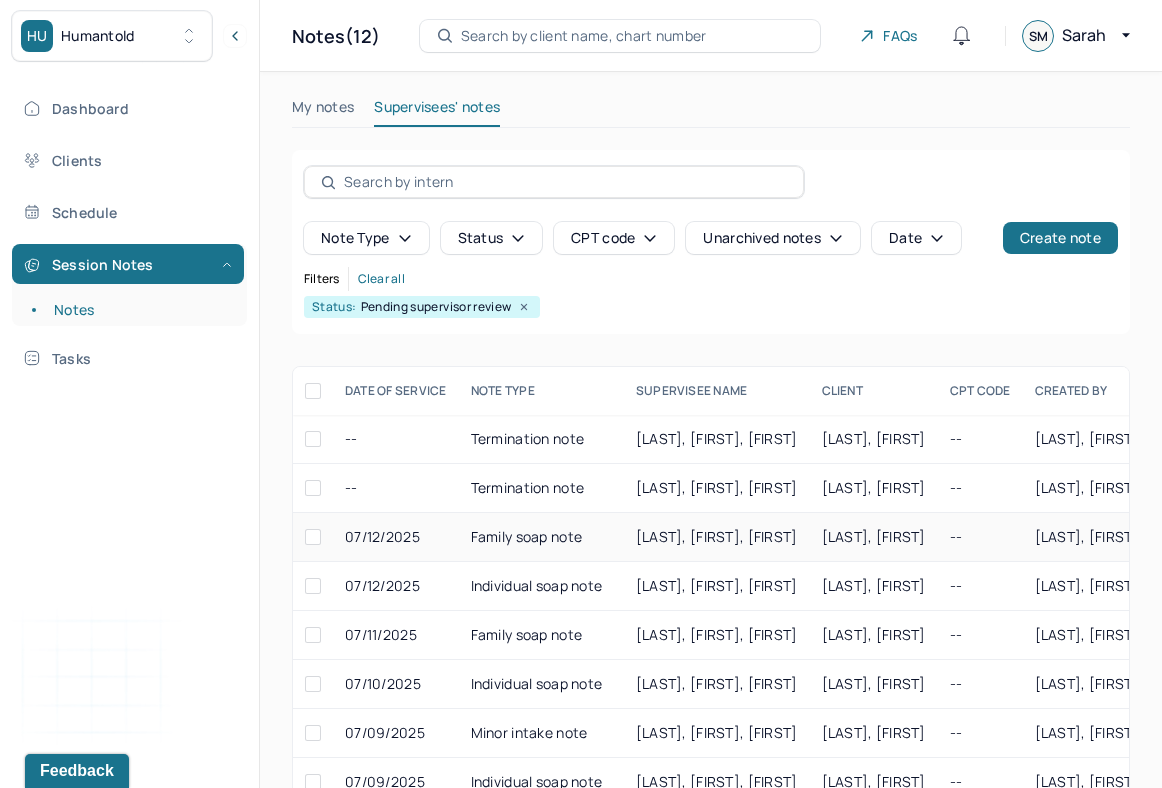 click on "[LAST], [FIRST], [FIRST]" at bounding box center (717, 536) 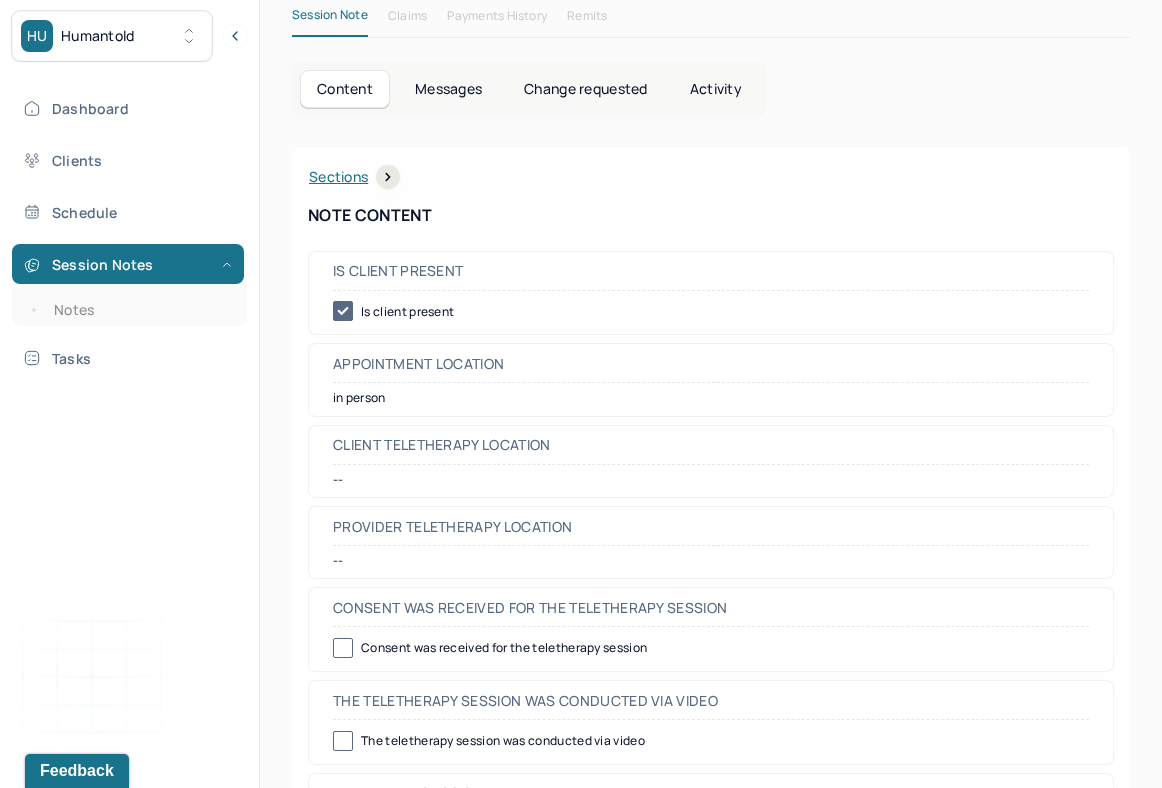 scroll, scrollTop: 573, scrollLeft: 0, axis: vertical 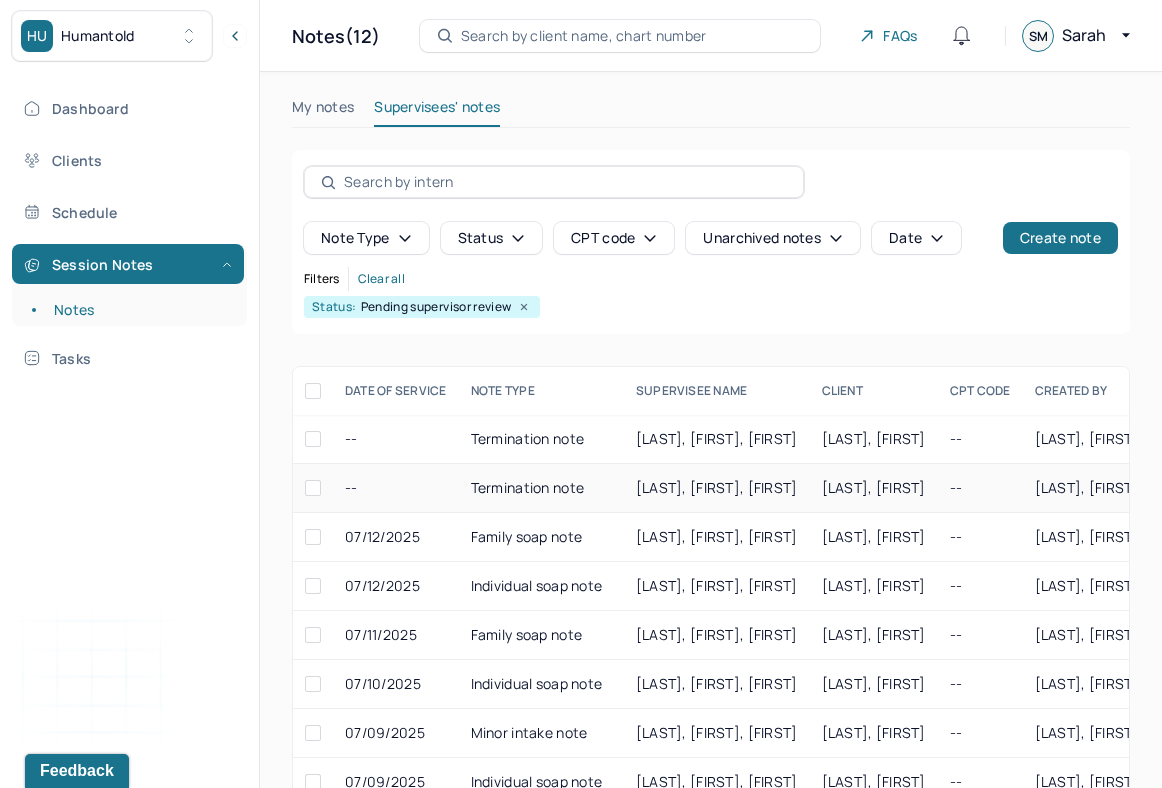 click on "[LAST], [FIRST]" at bounding box center (874, 487) 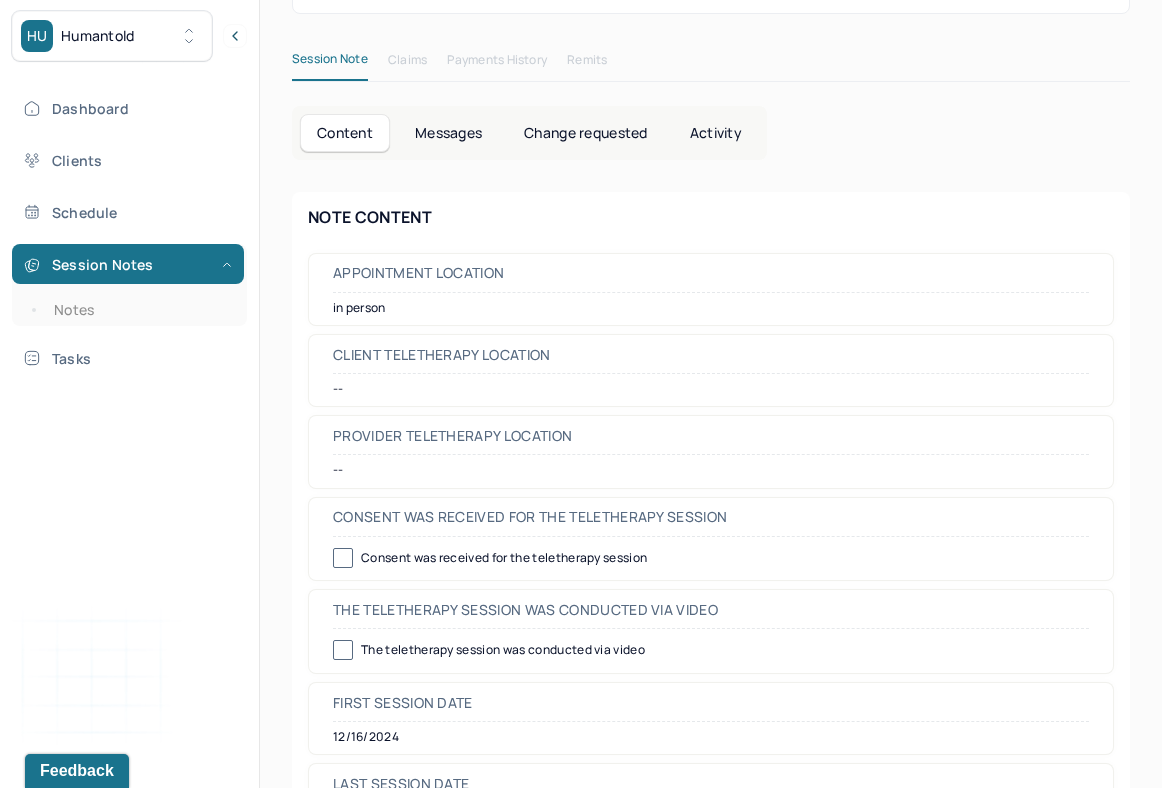 scroll, scrollTop: 477, scrollLeft: 0, axis: vertical 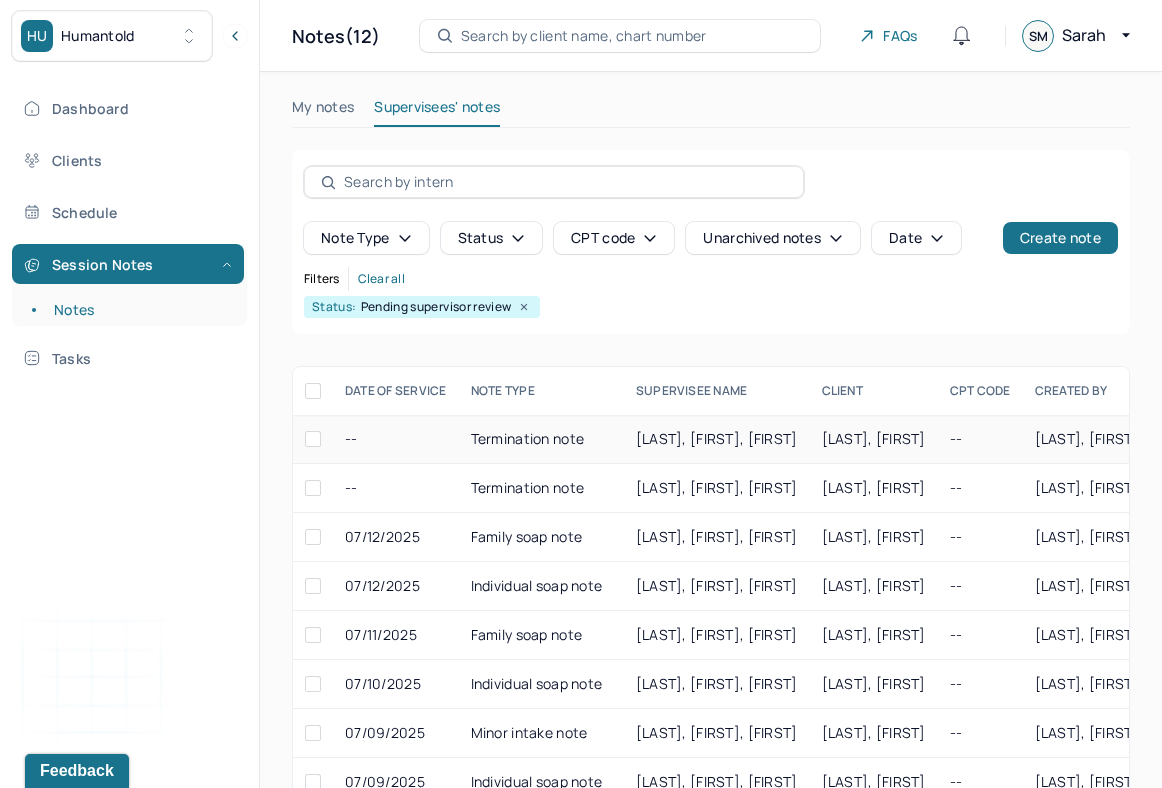 click on "[LAST], [FIRST]" at bounding box center (874, 438) 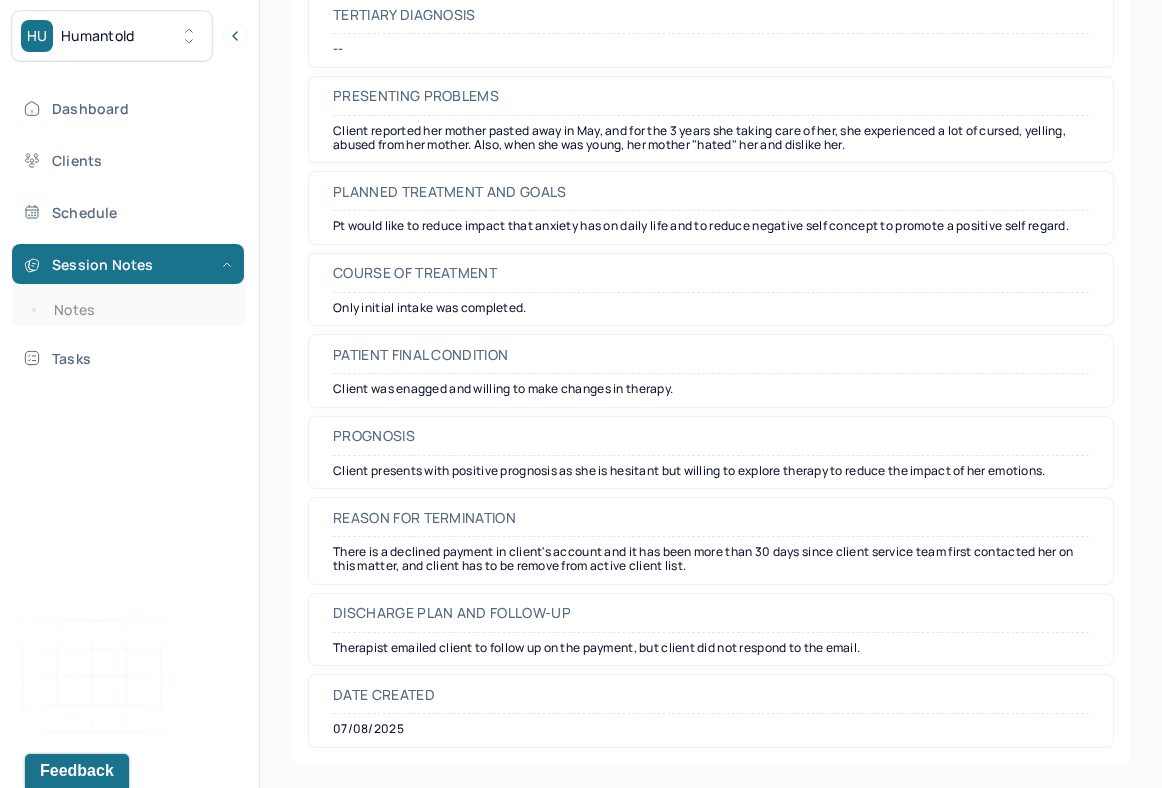 scroll, scrollTop: 0, scrollLeft: 0, axis: both 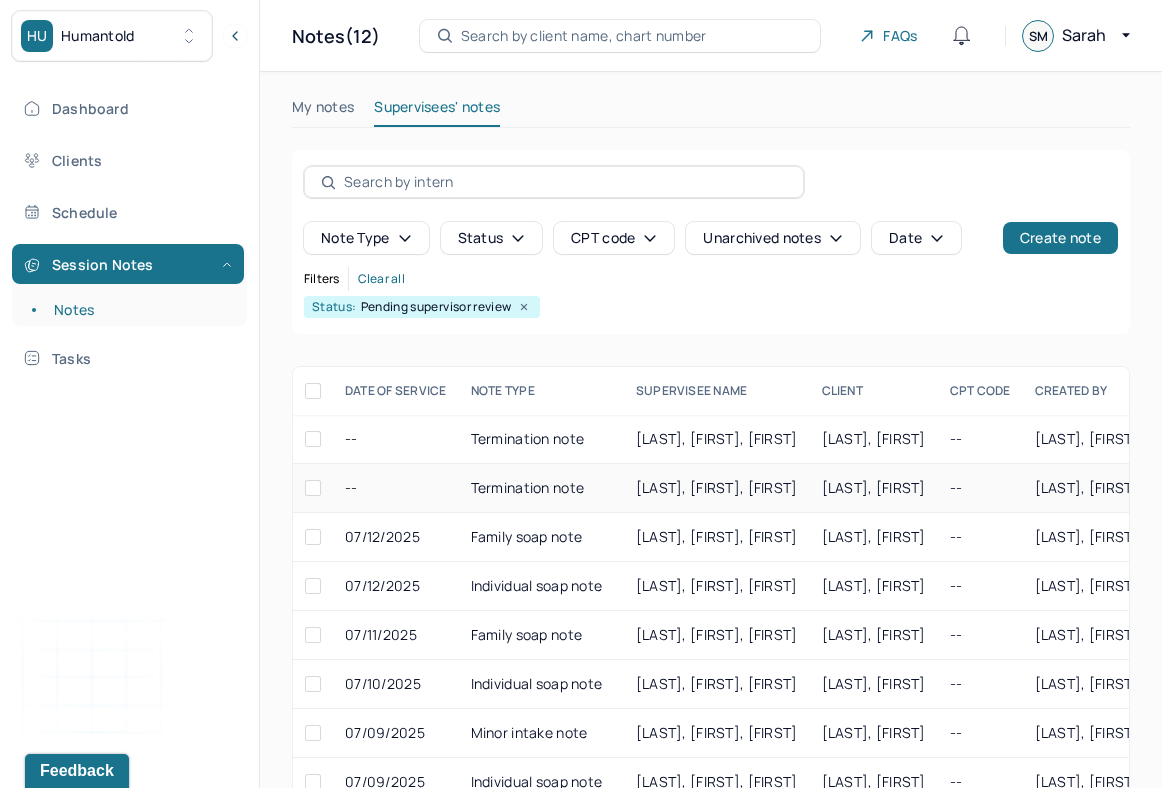 click on "[LAST], [FIRST], [FIRST]" at bounding box center [717, 487] 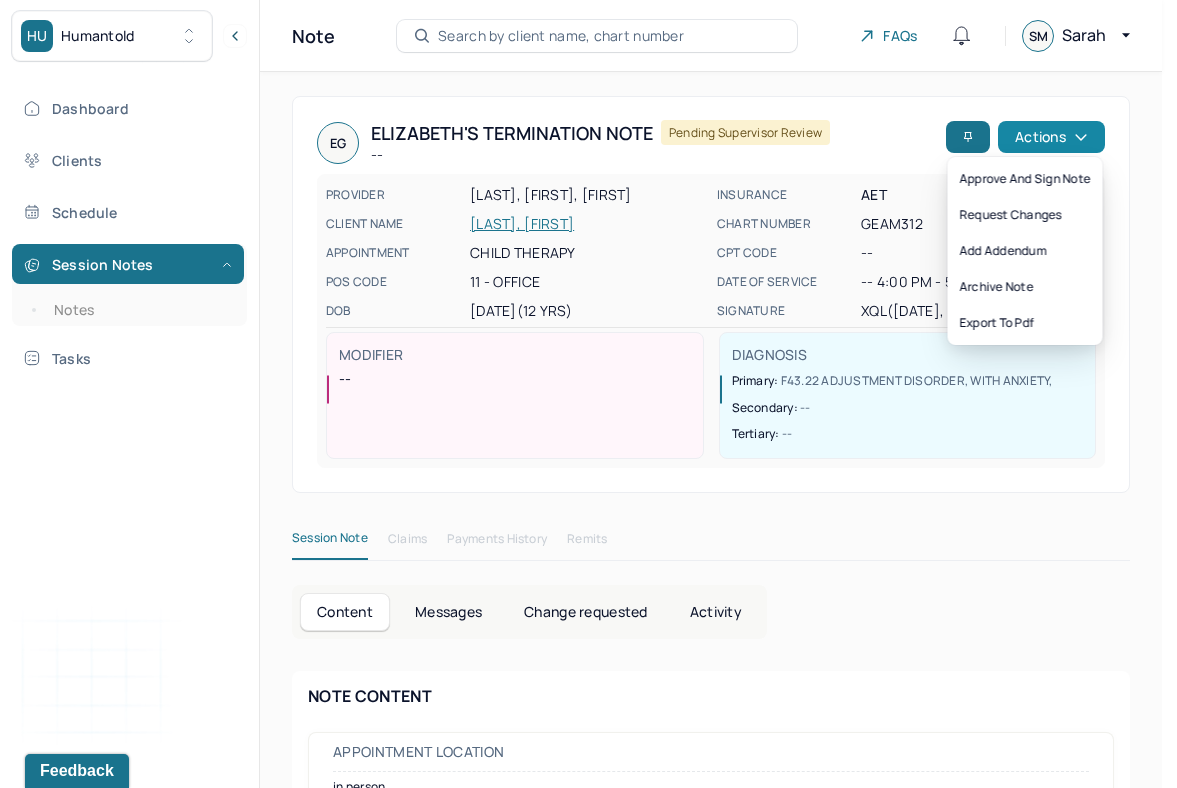 click on "Actions" at bounding box center (1051, 137) 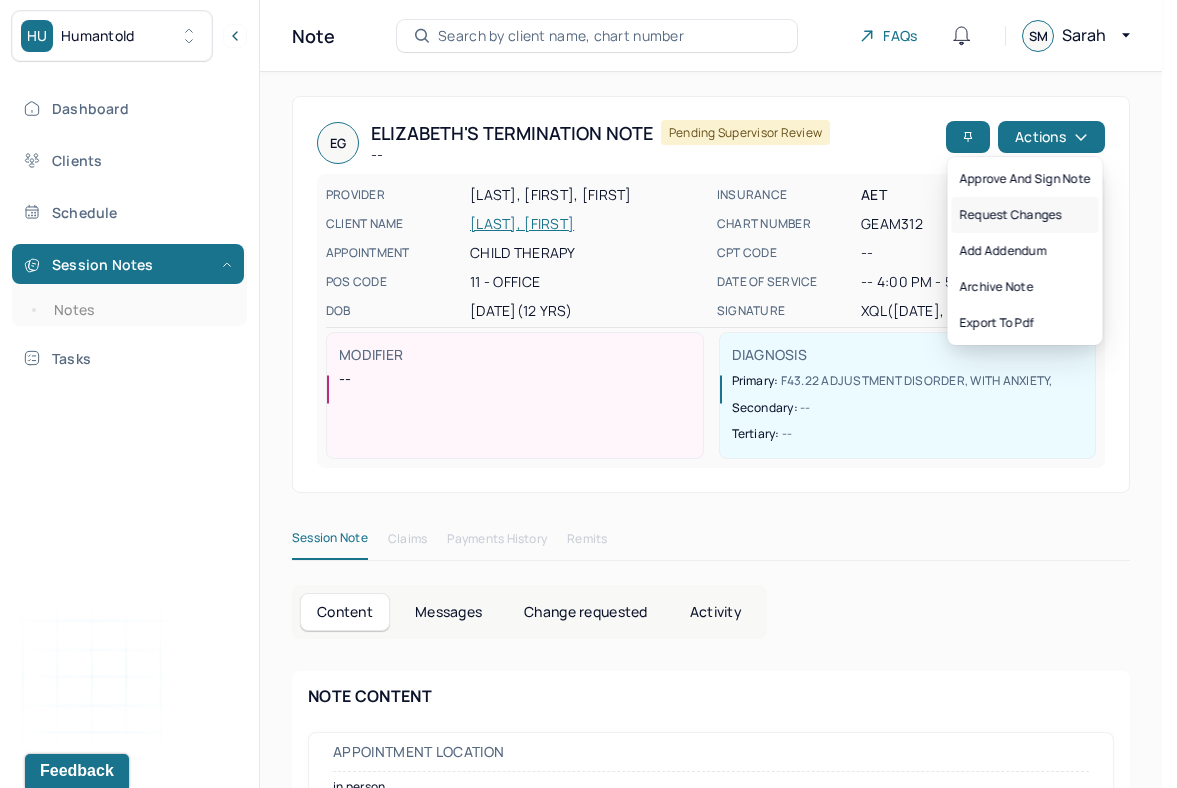 click on "Request changes" at bounding box center [1025, 215] 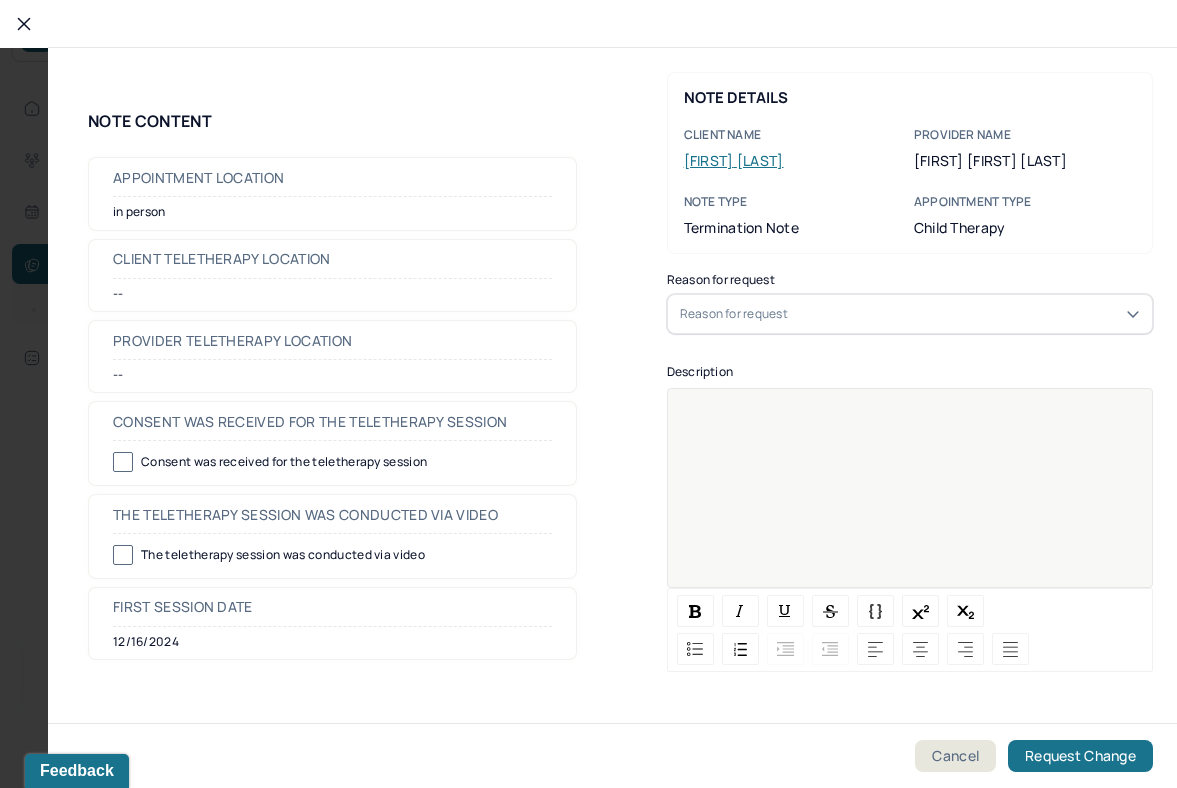 click at bounding box center (910, 501) 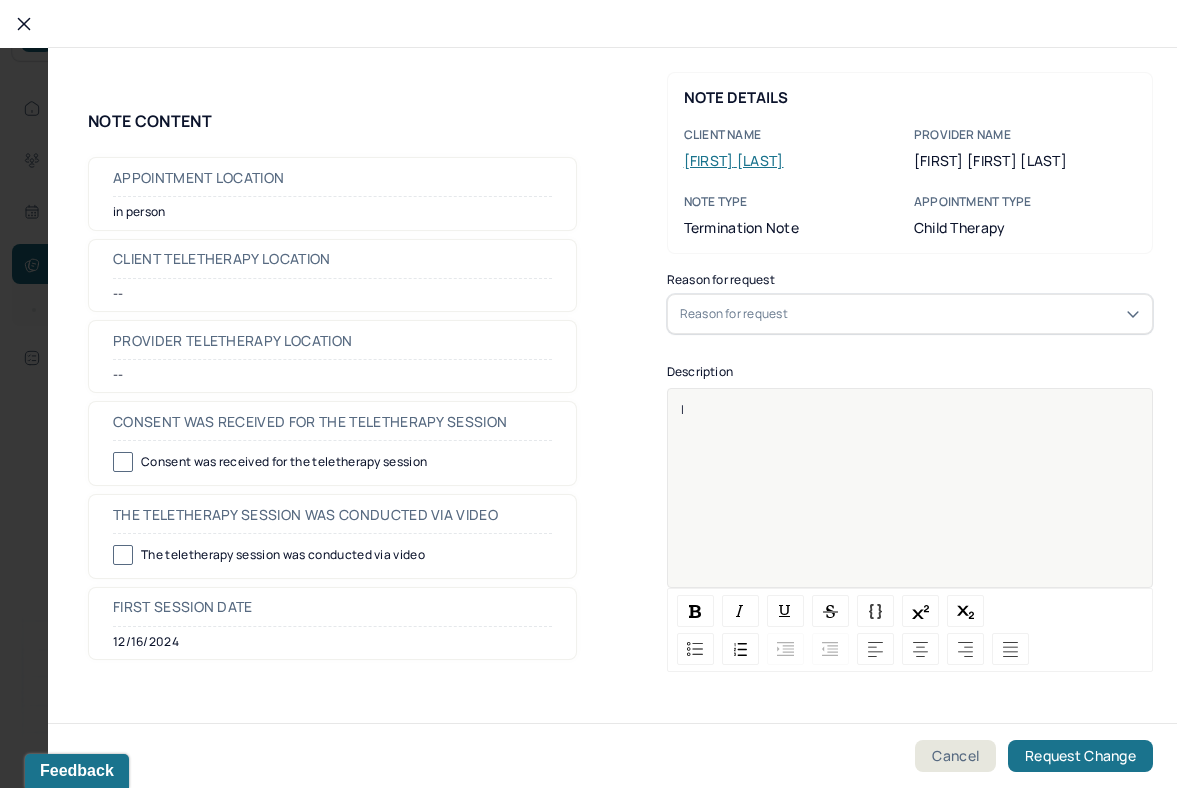 type 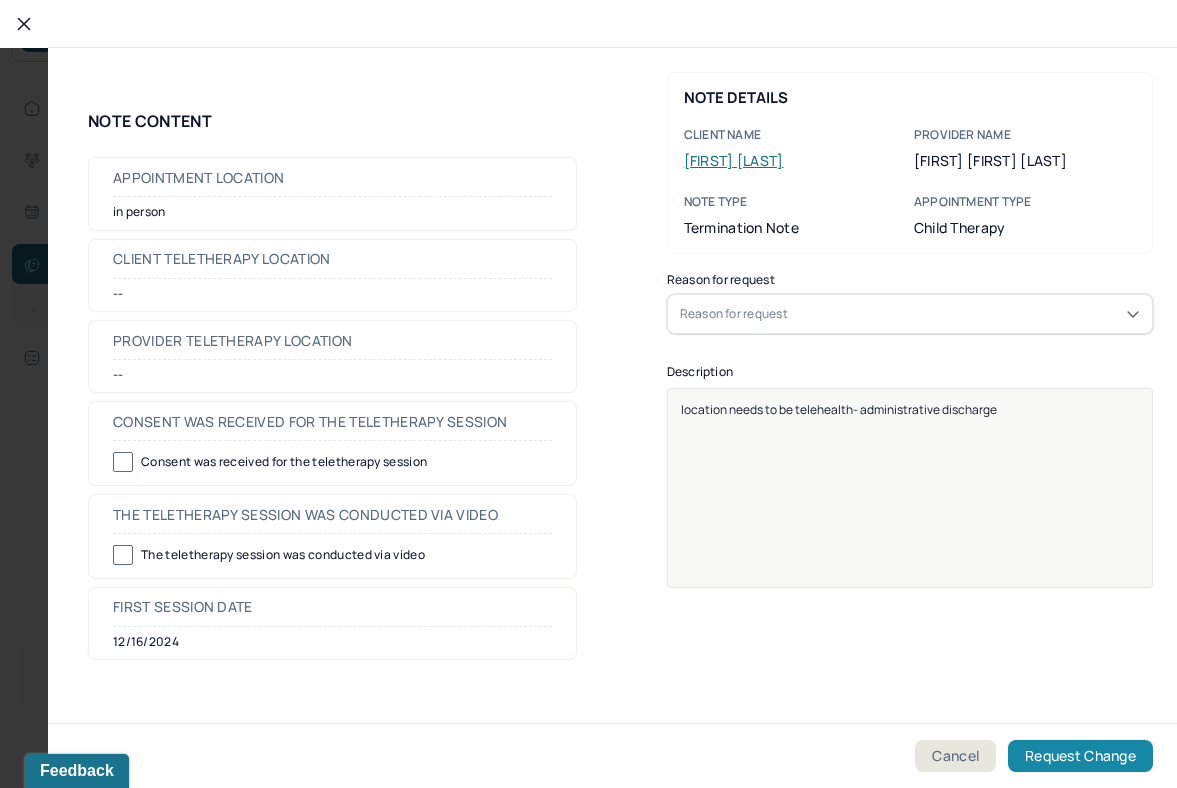 click on "Request Change" at bounding box center [1080, 756] 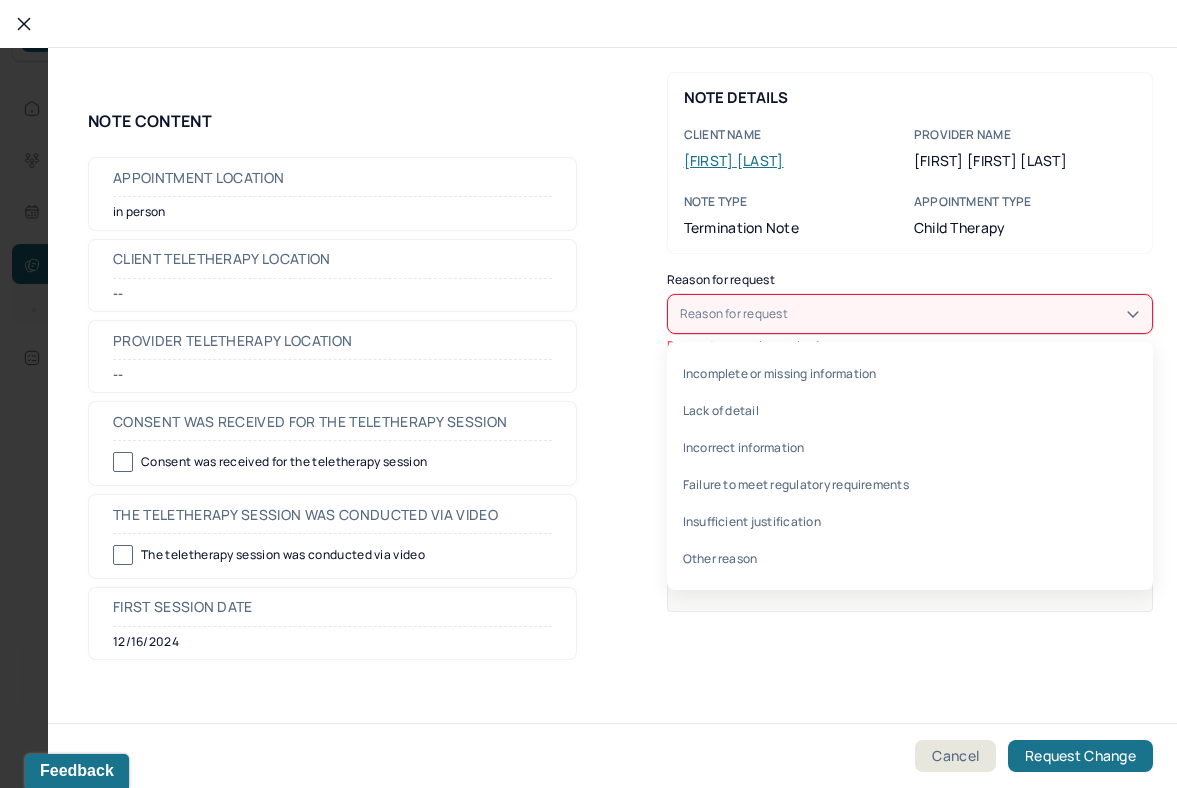 click on "Reason for request" at bounding box center [910, 314] 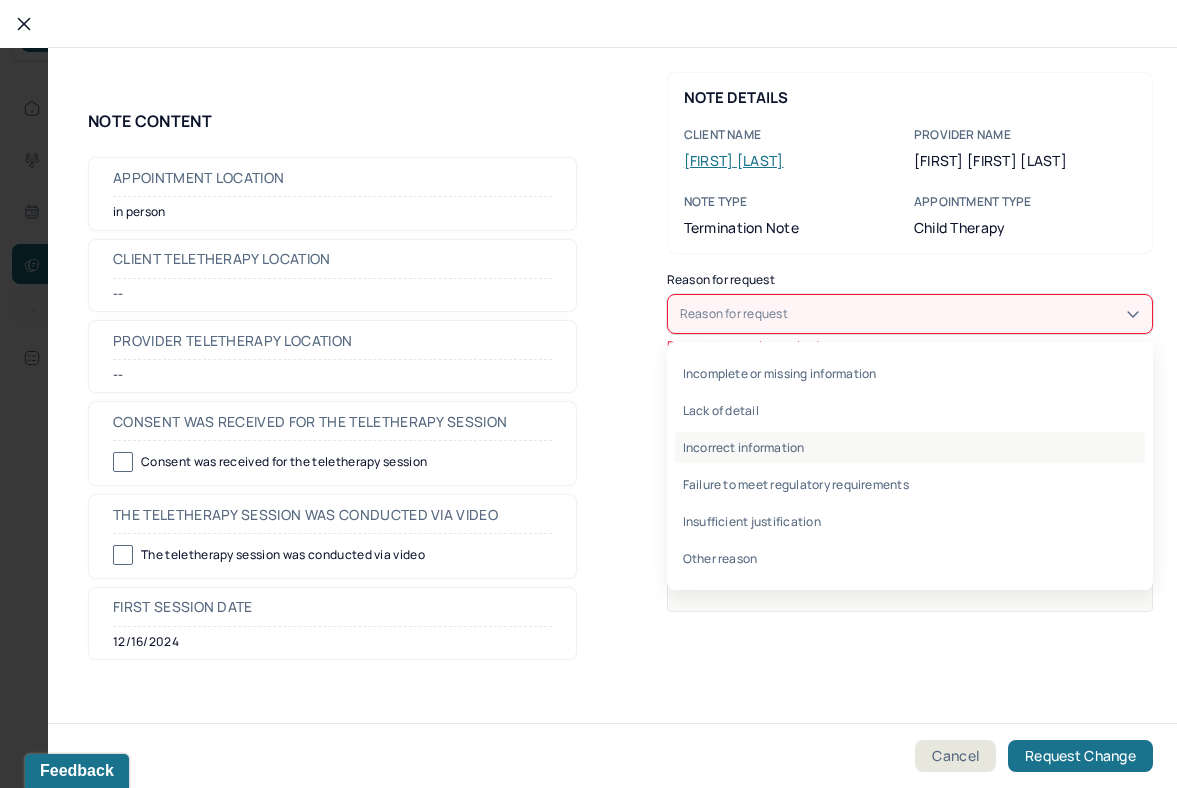 click on "Incorrect information" at bounding box center (910, 447) 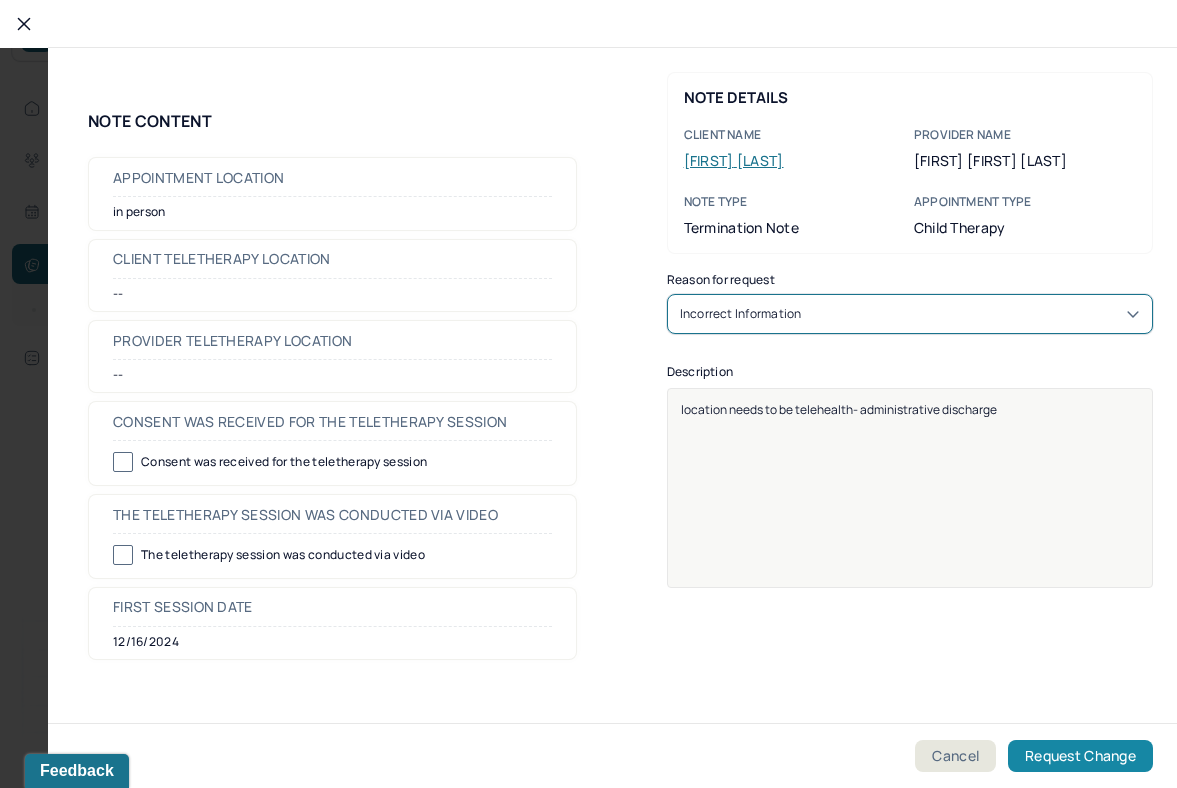 click on "Request Change" at bounding box center [1080, 756] 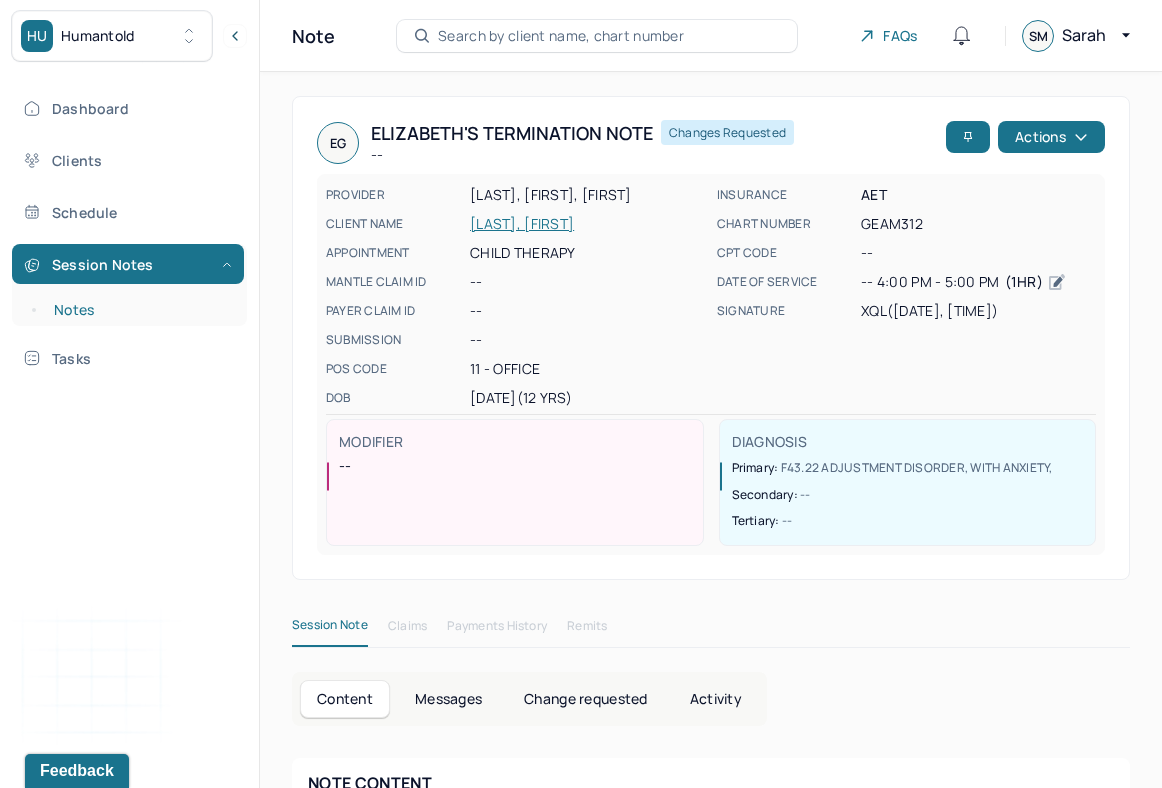 click on "Notes" at bounding box center [139, 310] 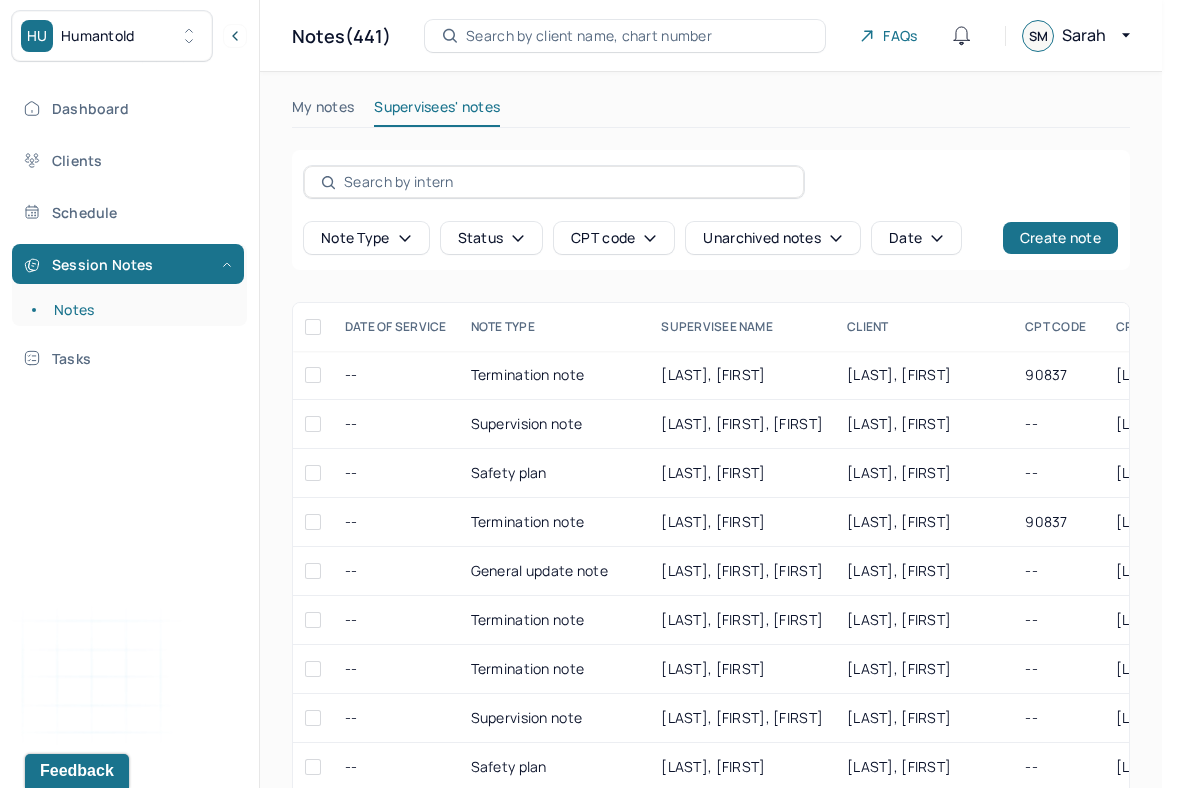 click on "Unarchived notes" at bounding box center (772, 238) 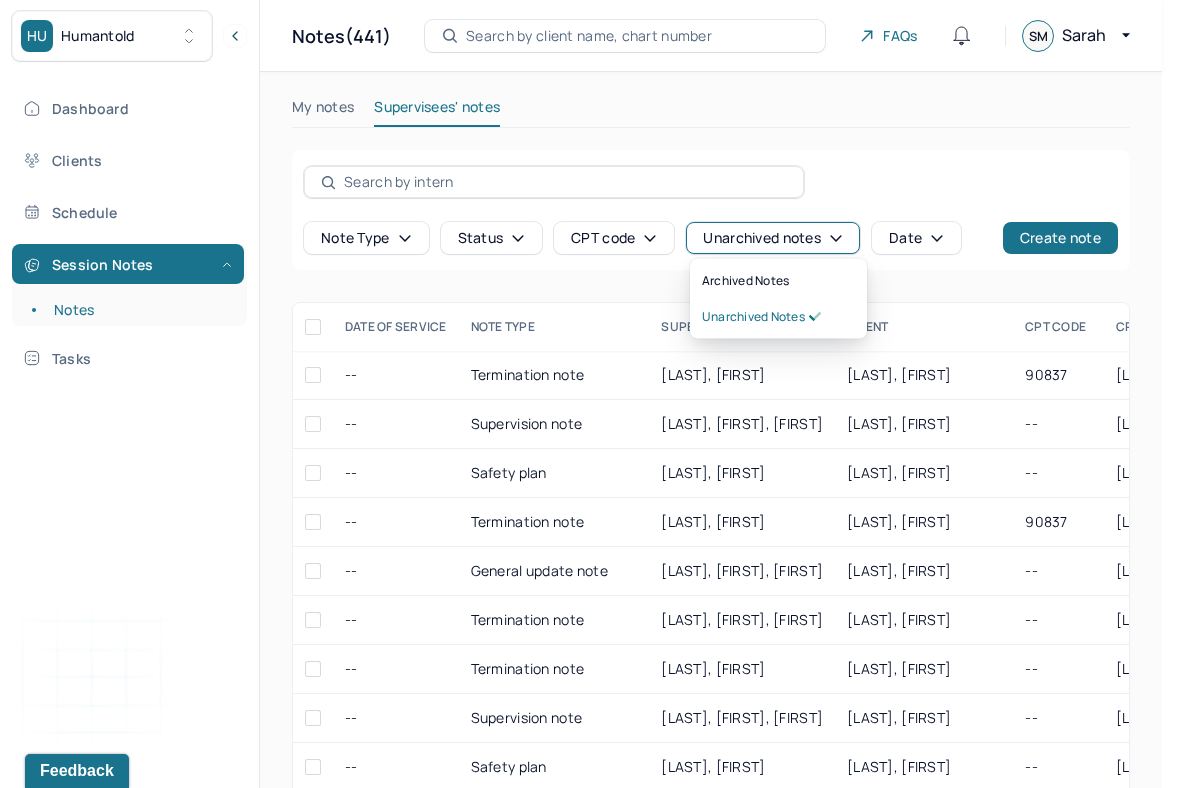 click on "Status" at bounding box center (492, 238) 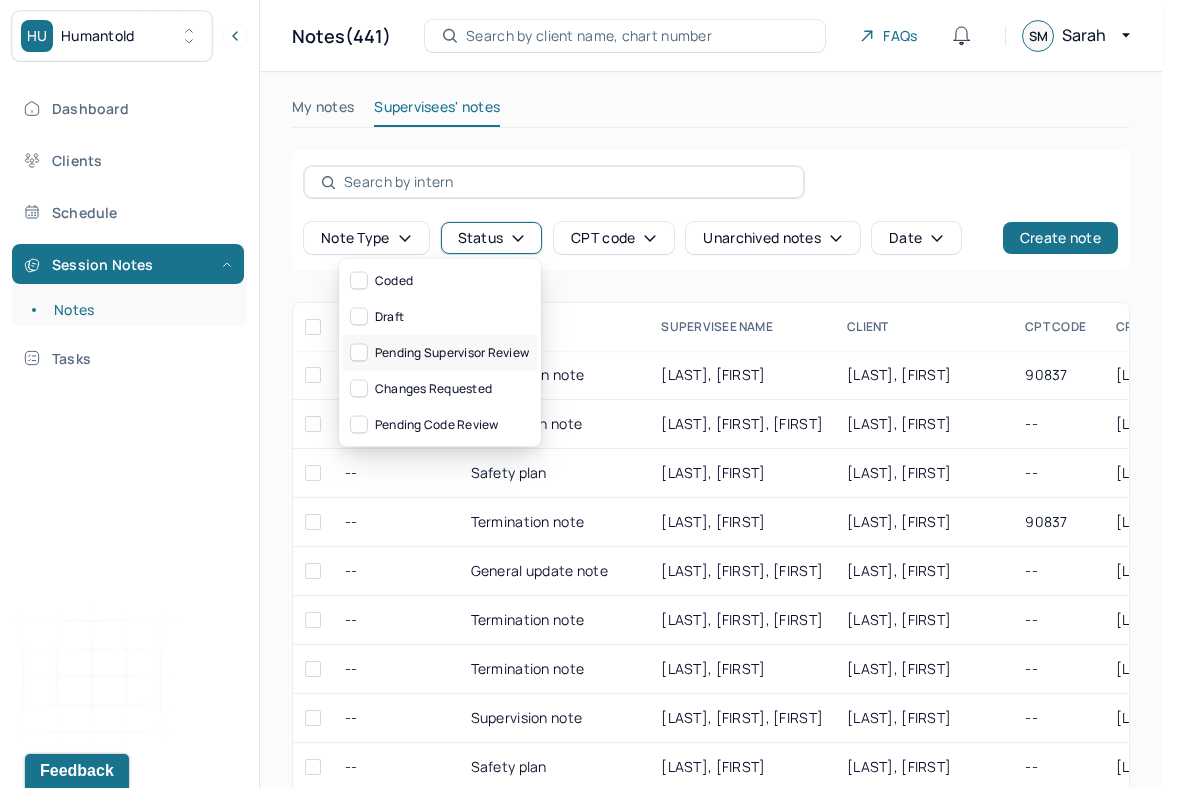 click on "Pending supervisor review" at bounding box center (440, 353) 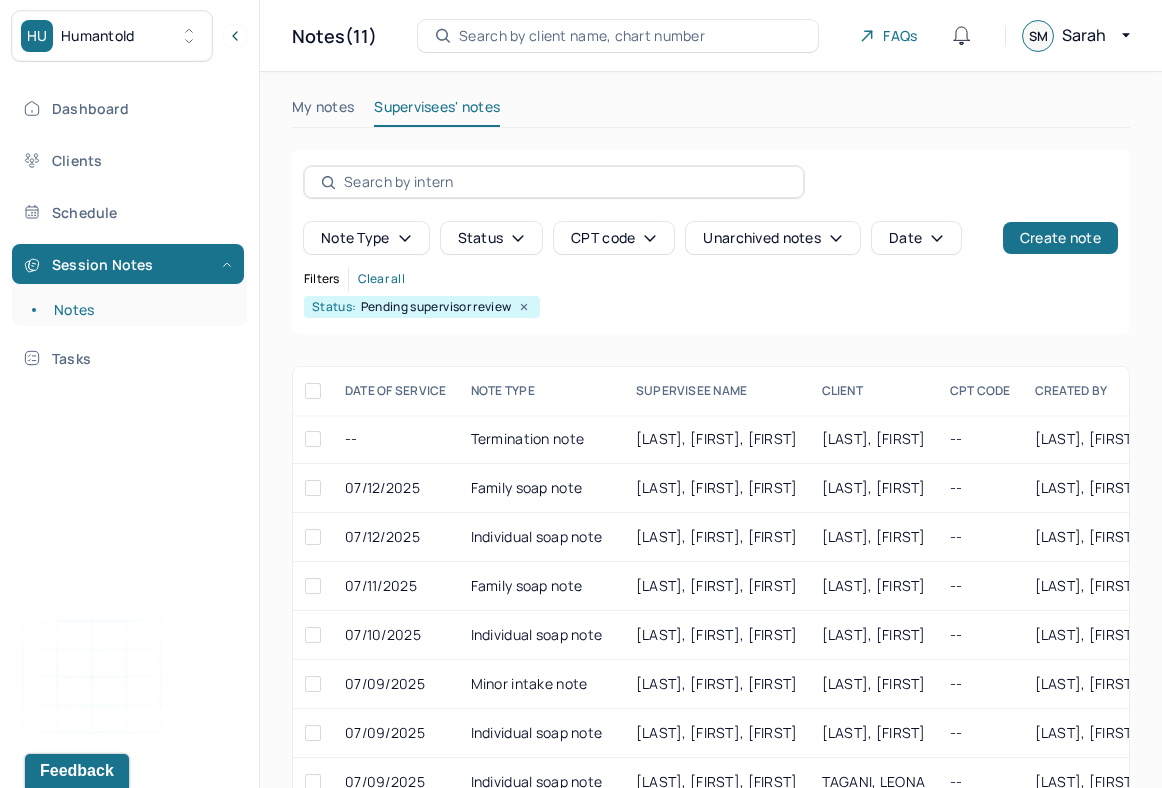 click on "Status: Pending supervisor review" at bounding box center (711, 307) 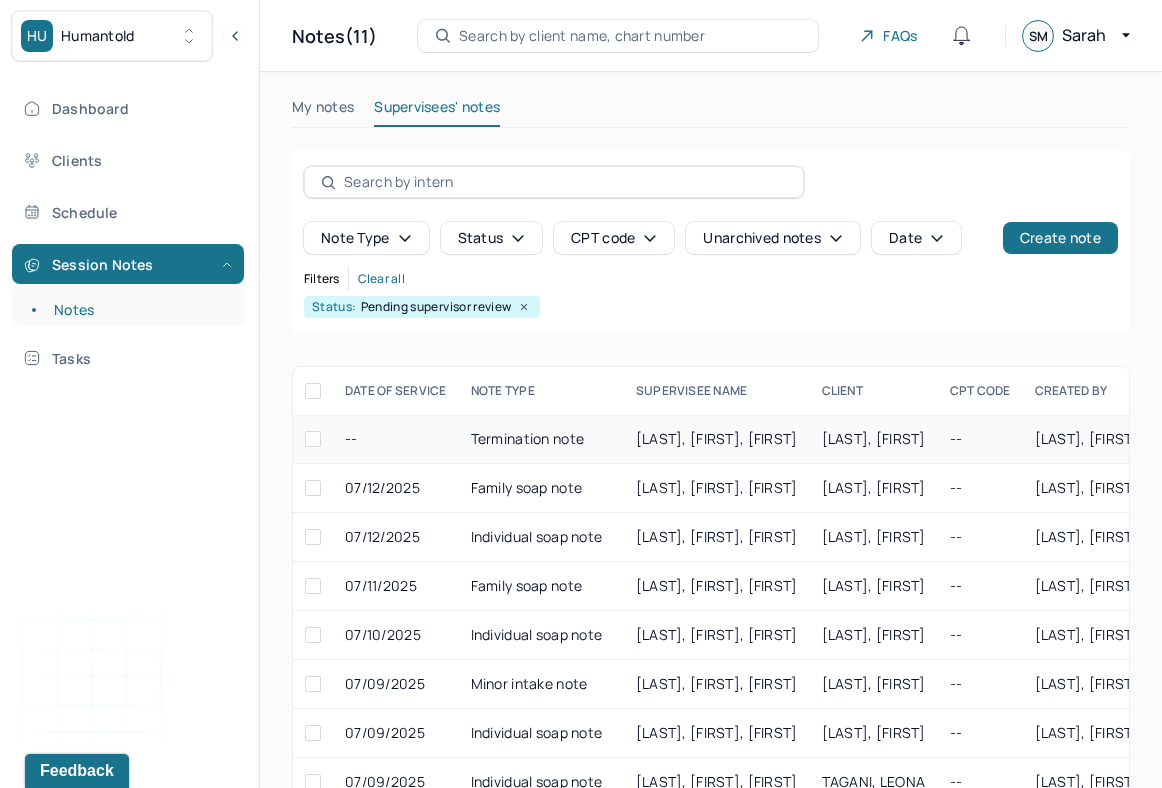 click on "[LAST], [FIRST]" at bounding box center [874, 438] 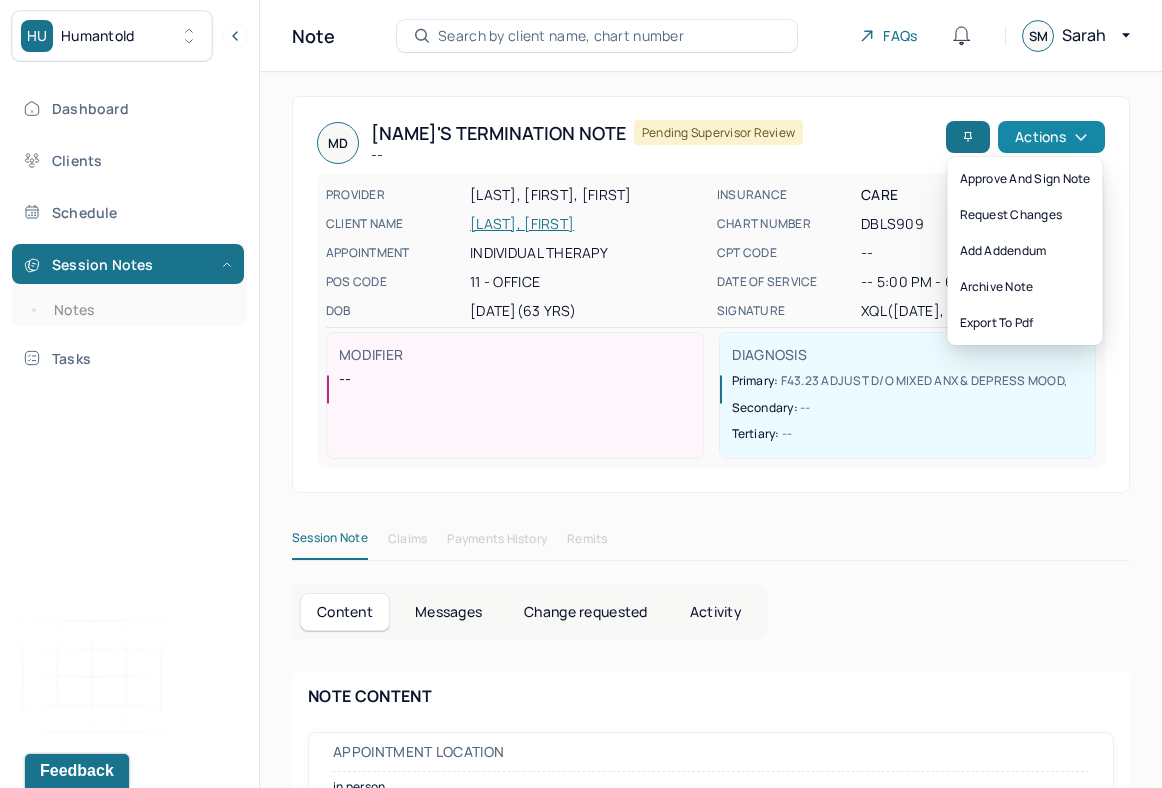 click on "Actions" at bounding box center [1051, 137] 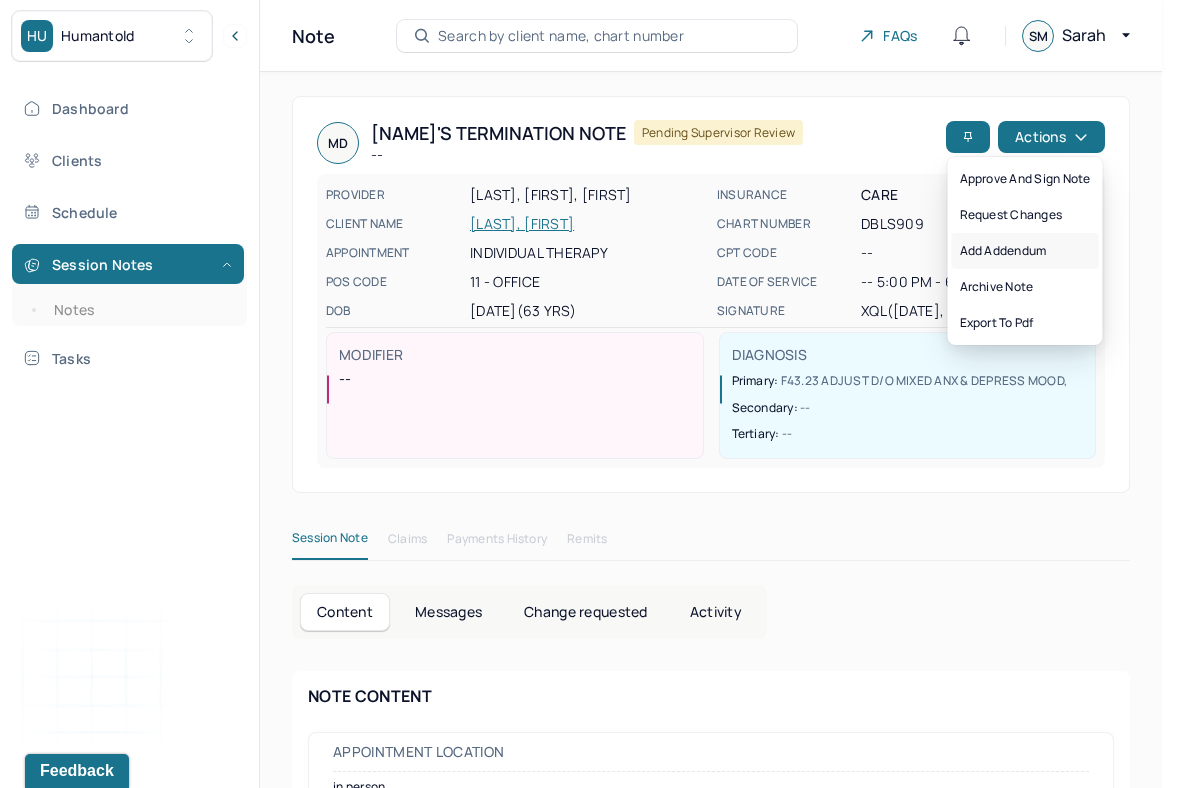 click on "Add addendum" at bounding box center [1025, 251] 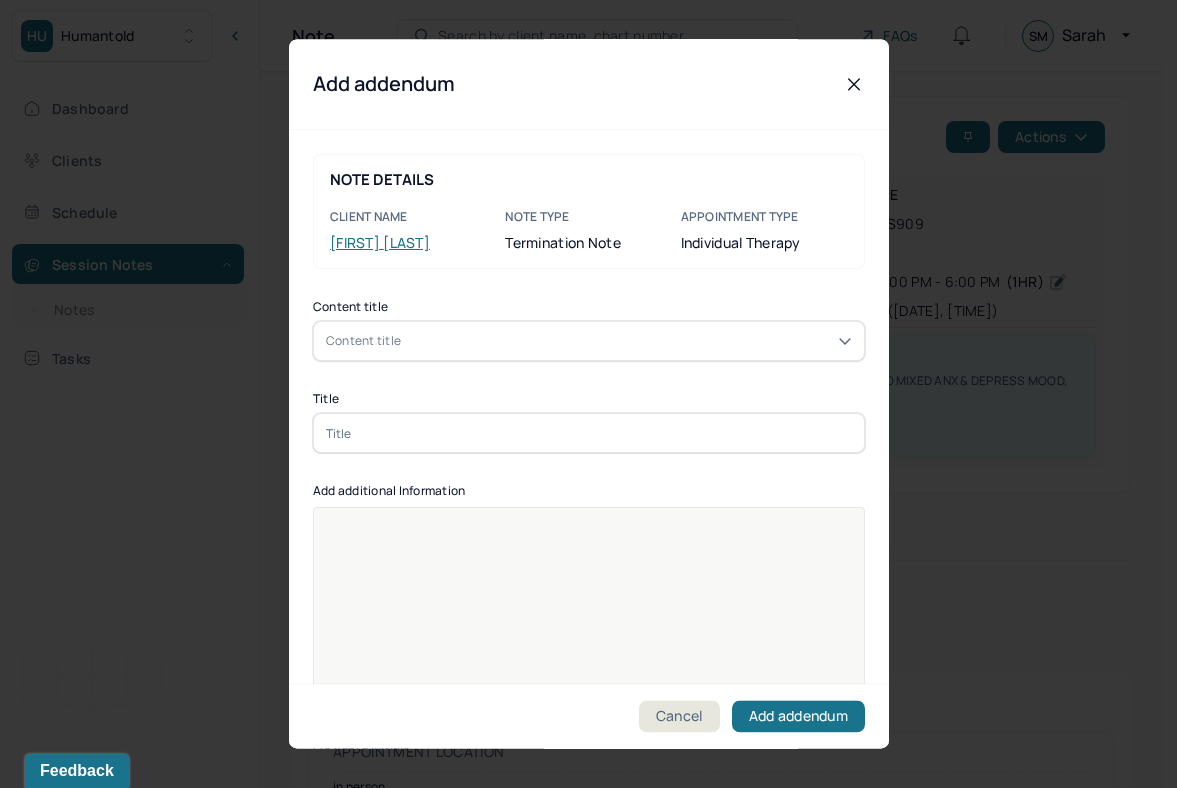click 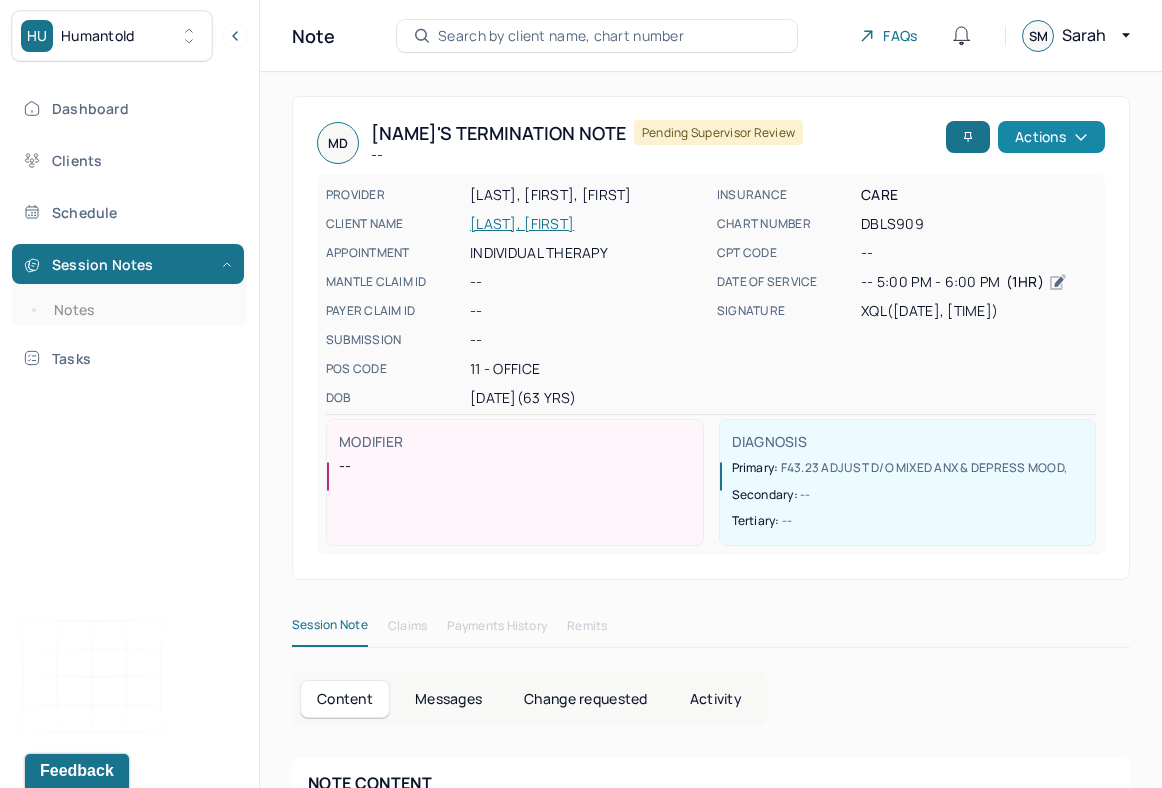 click on "Actions" at bounding box center (1051, 137) 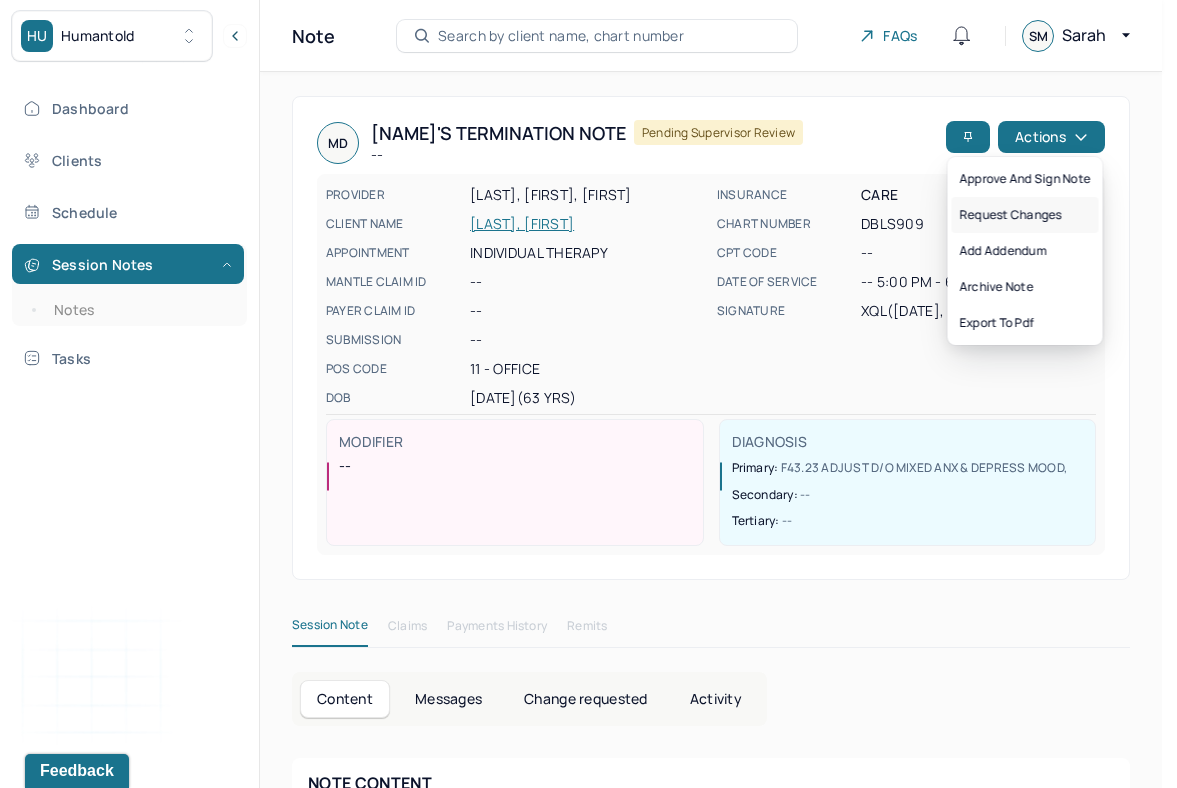 click on "Request changes" at bounding box center (1025, 215) 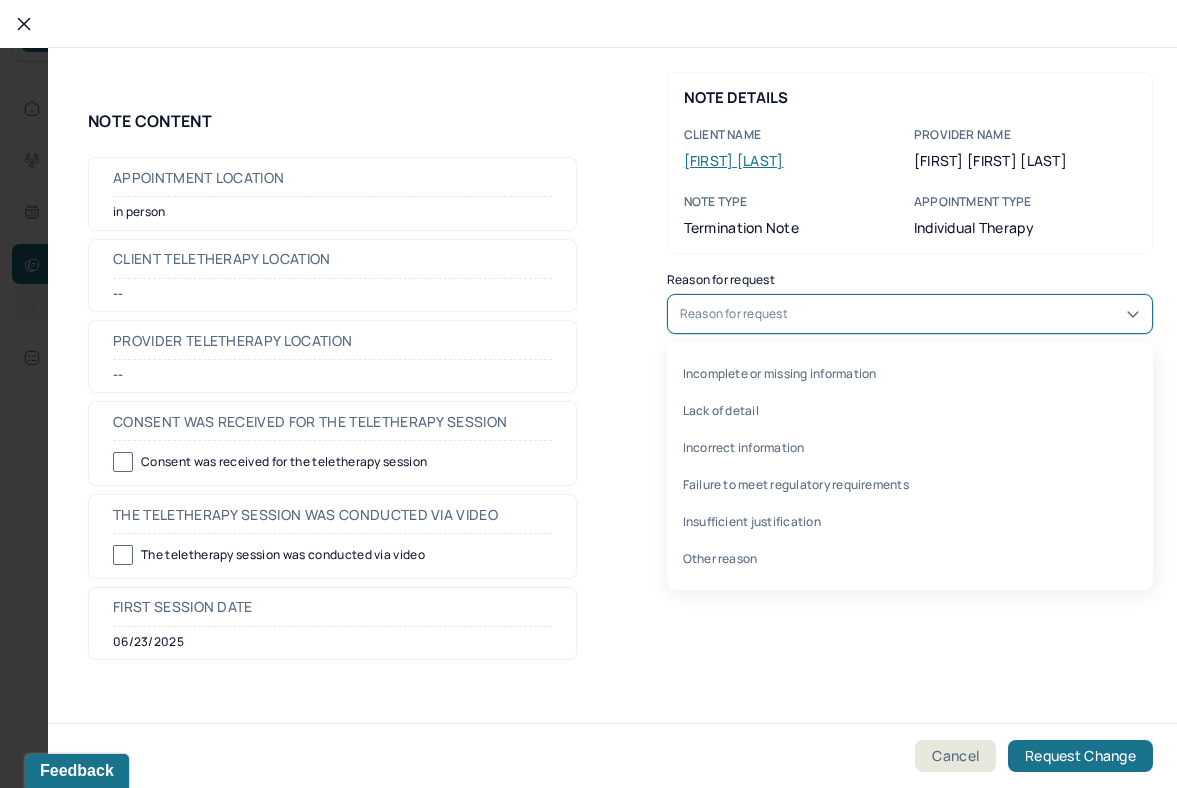 click on "Reason for request" at bounding box center [734, 314] 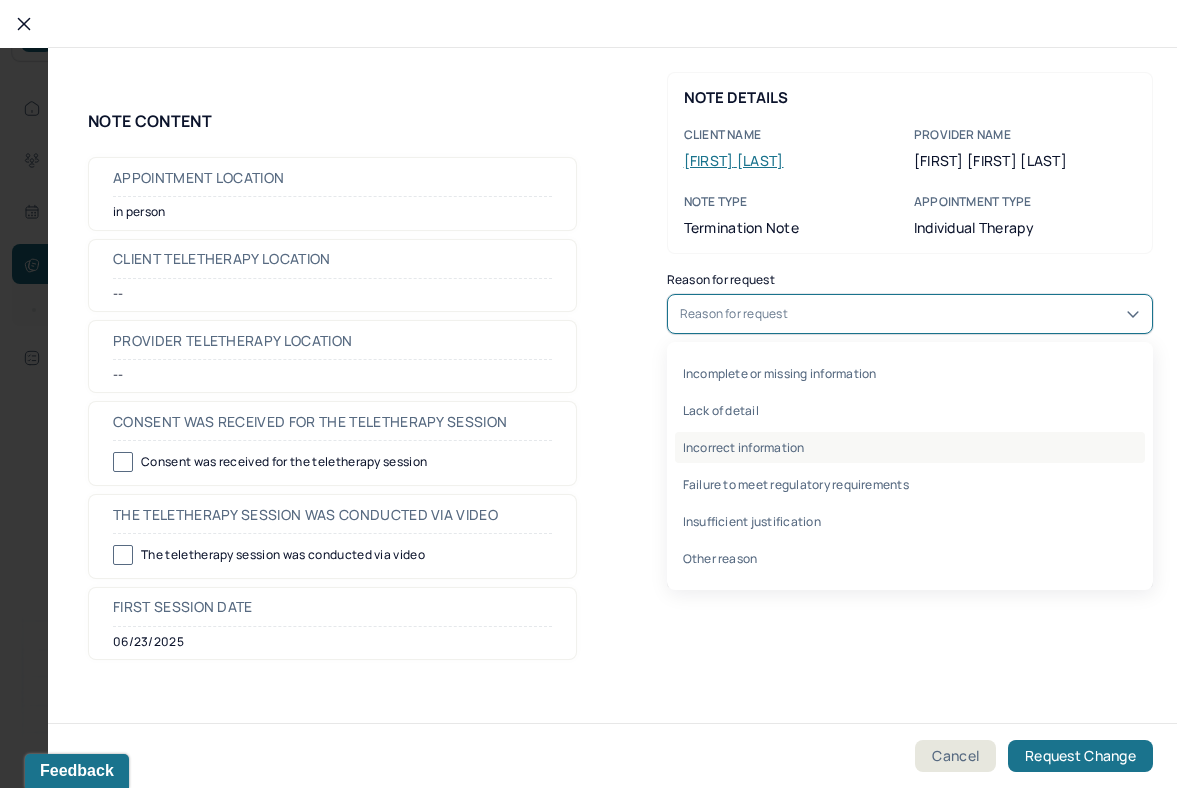 click on "Incorrect information" at bounding box center (910, 447) 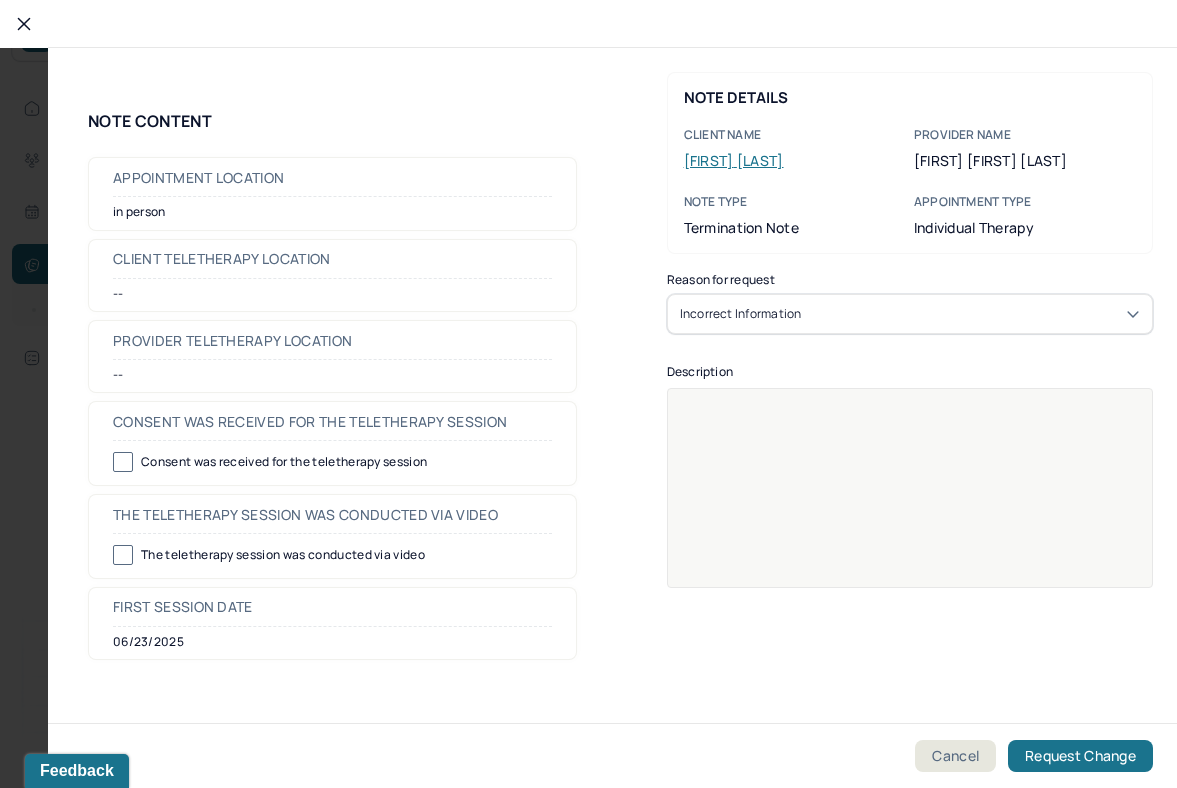 click at bounding box center (910, 501) 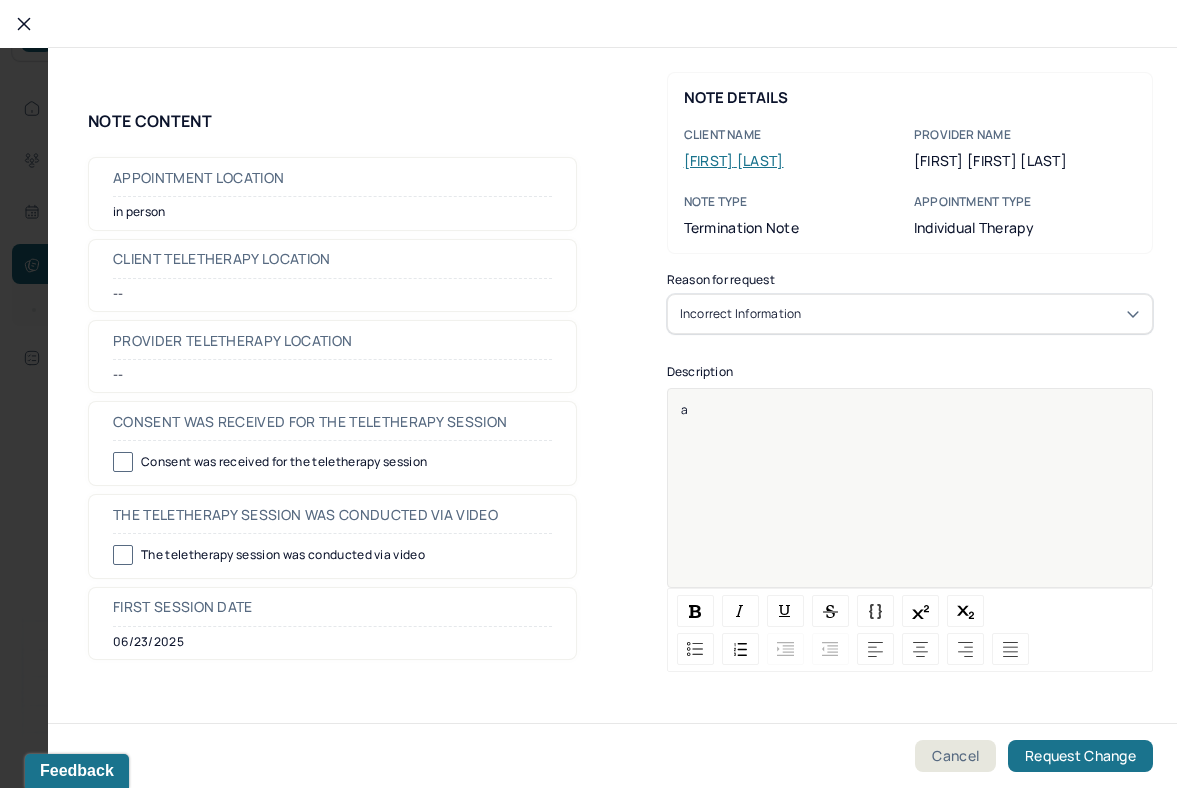 type 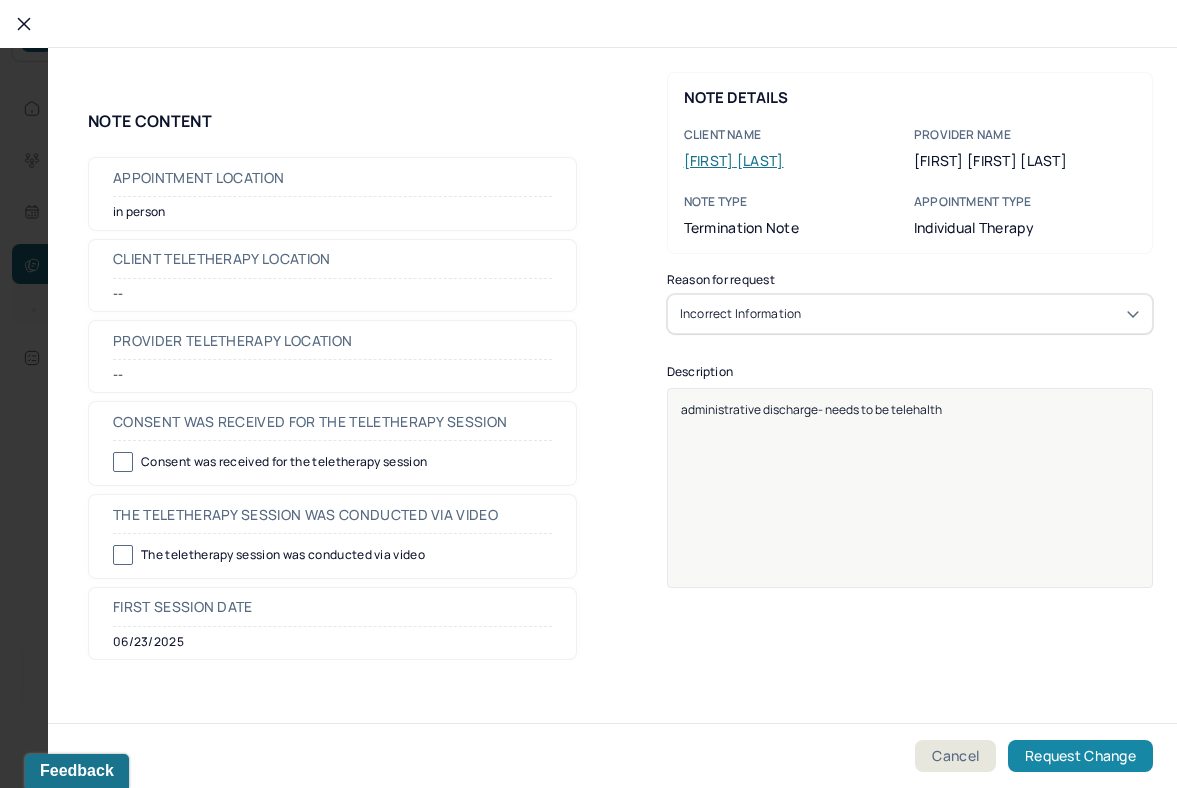 click on "Request Change" at bounding box center (1080, 756) 